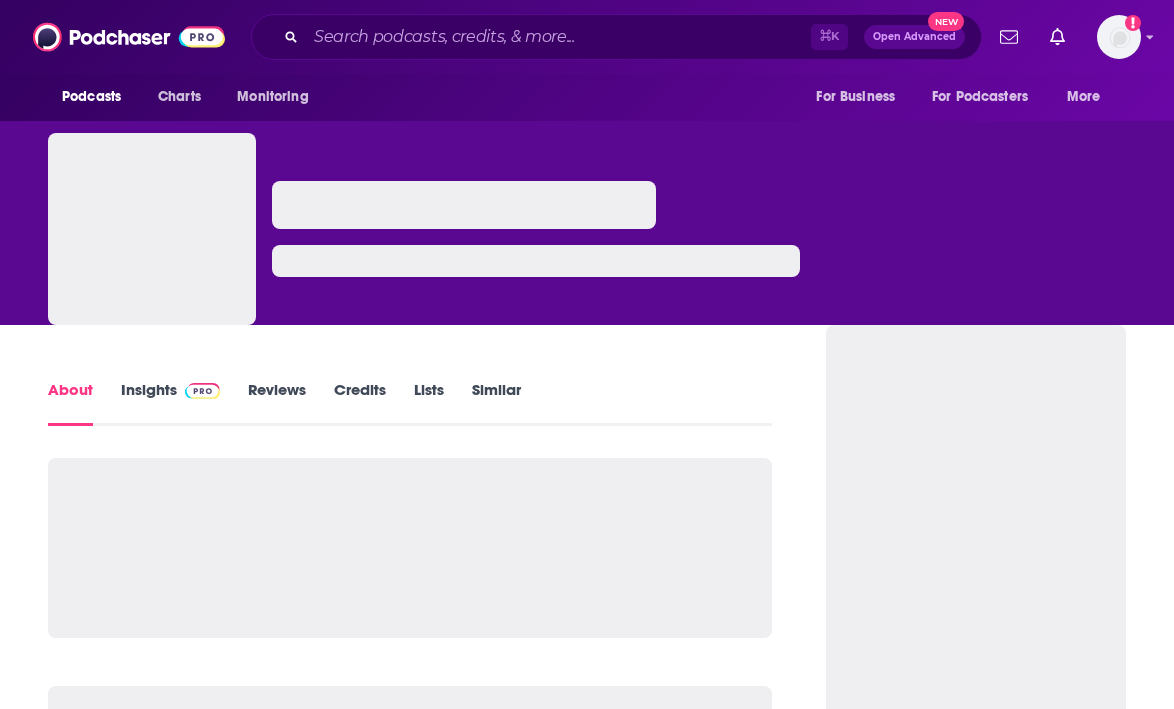 scroll, scrollTop: 0, scrollLeft: 0, axis: both 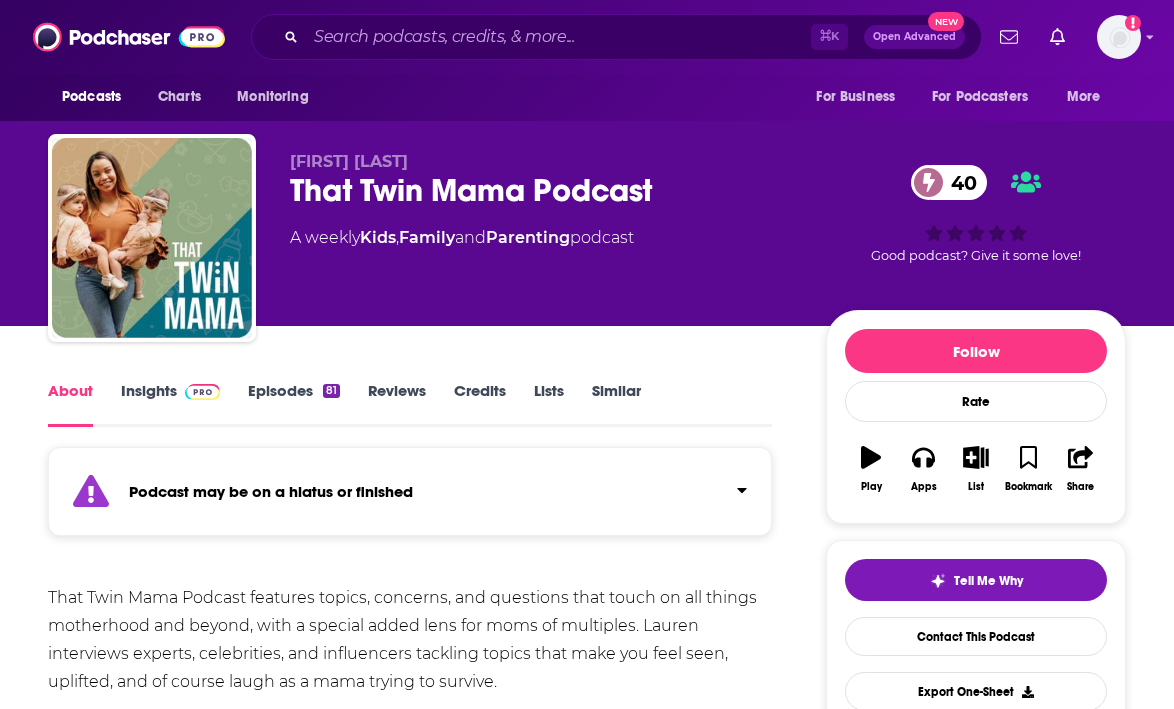 click at bounding box center [558, 37] 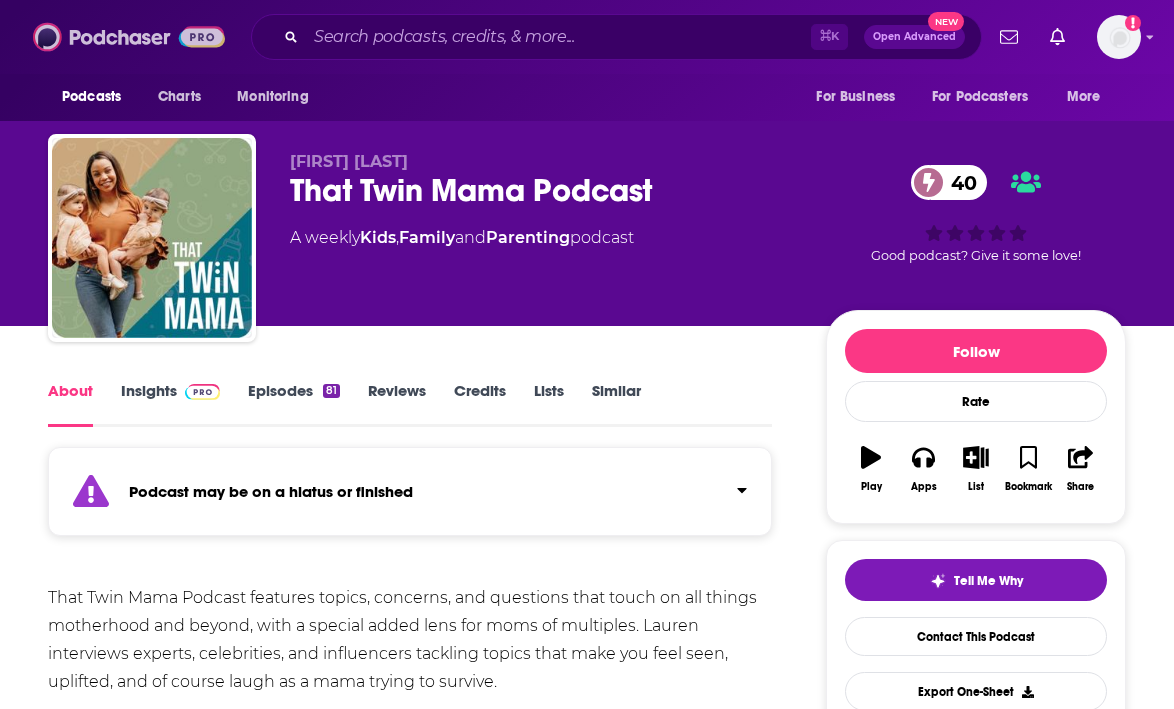 click at bounding box center (129, 37) 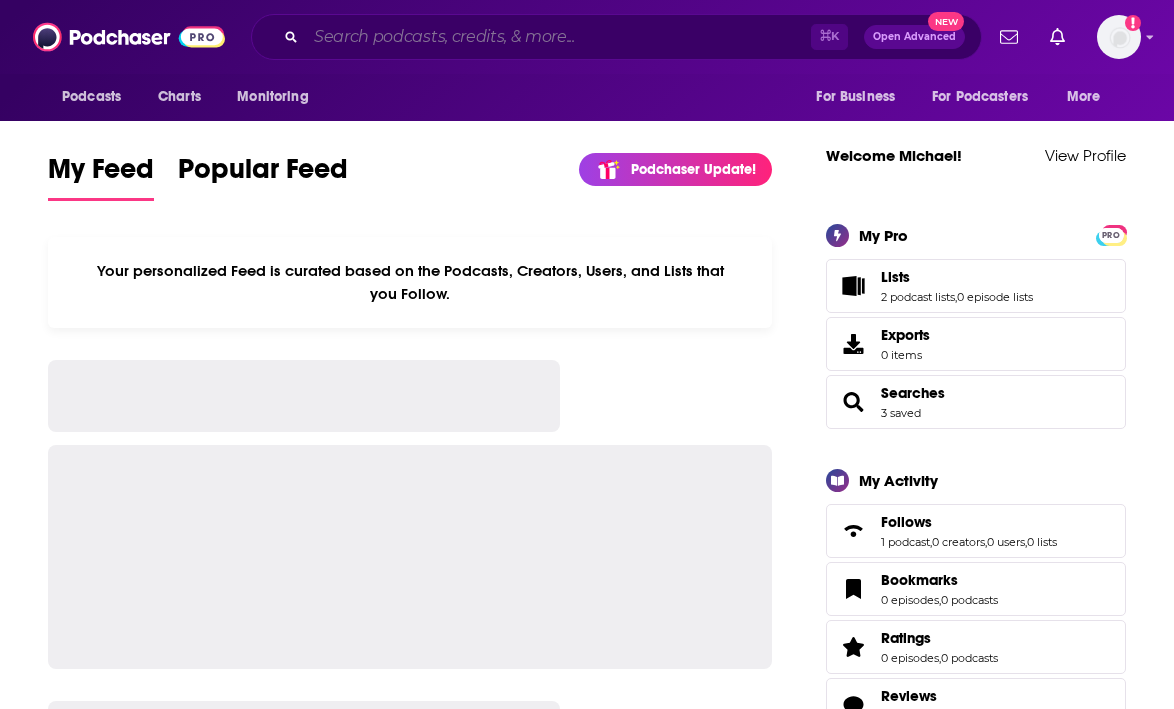 click at bounding box center [558, 37] 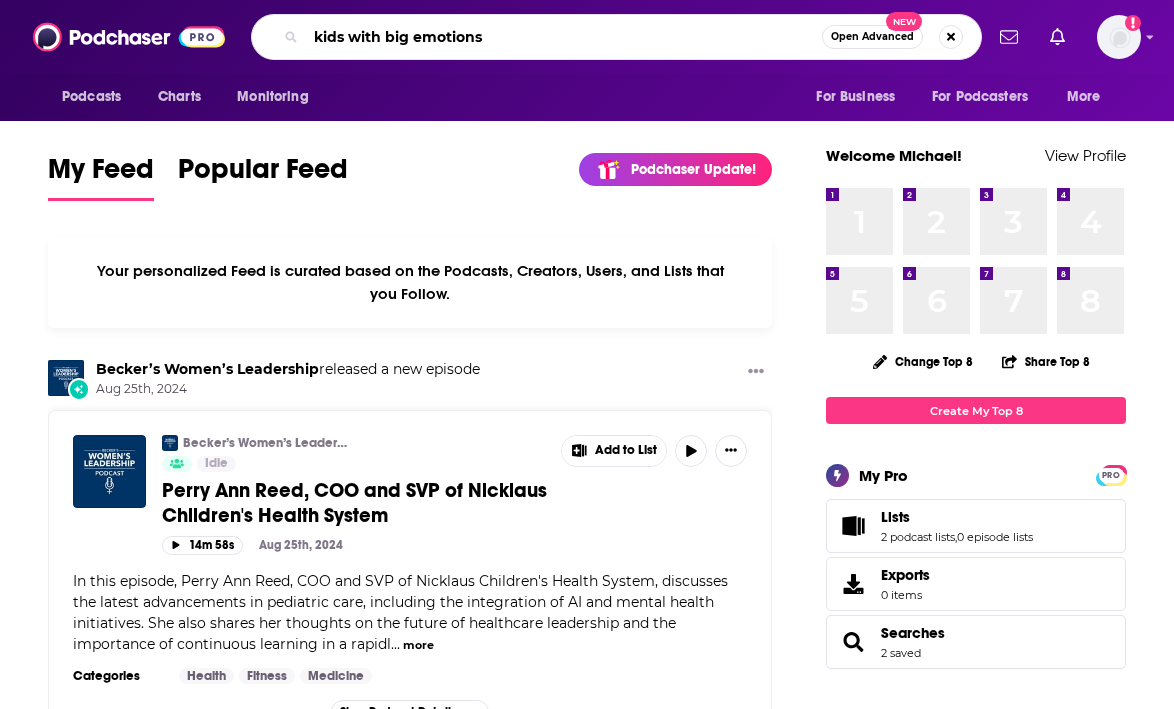 type on "kids with big emotions" 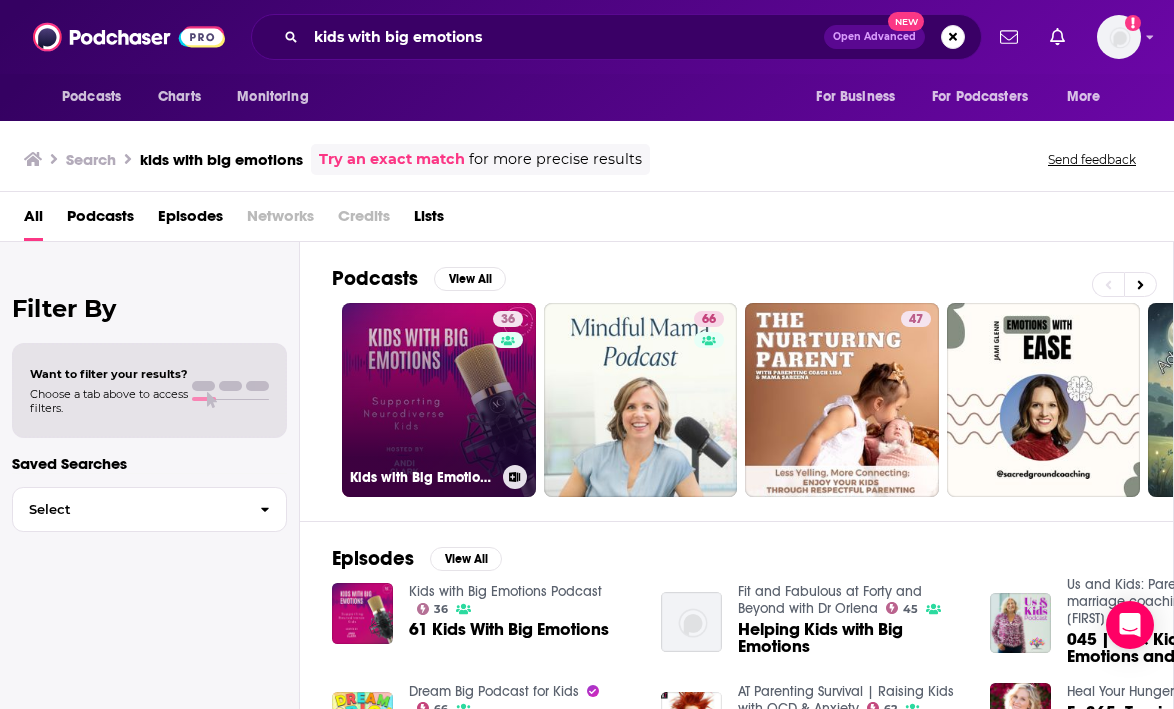 click on "36 Kids with Big Emotions Podcast" at bounding box center (439, 400) 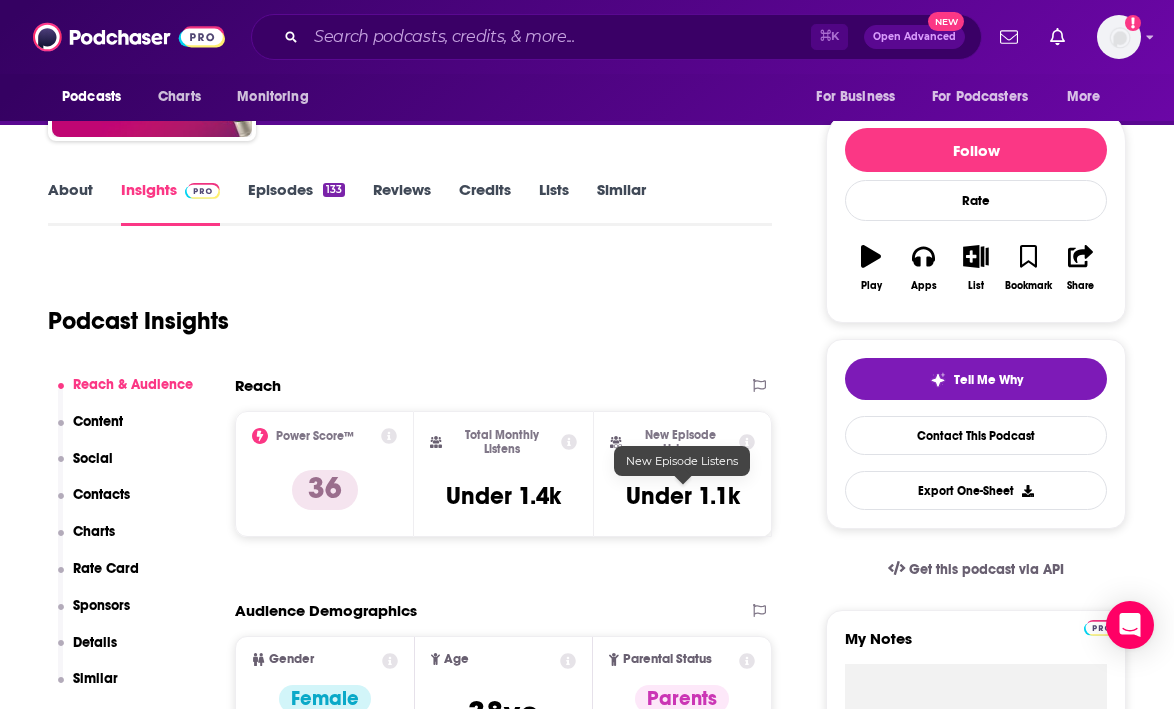 scroll, scrollTop: 0, scrollLeft: 0, axis: both 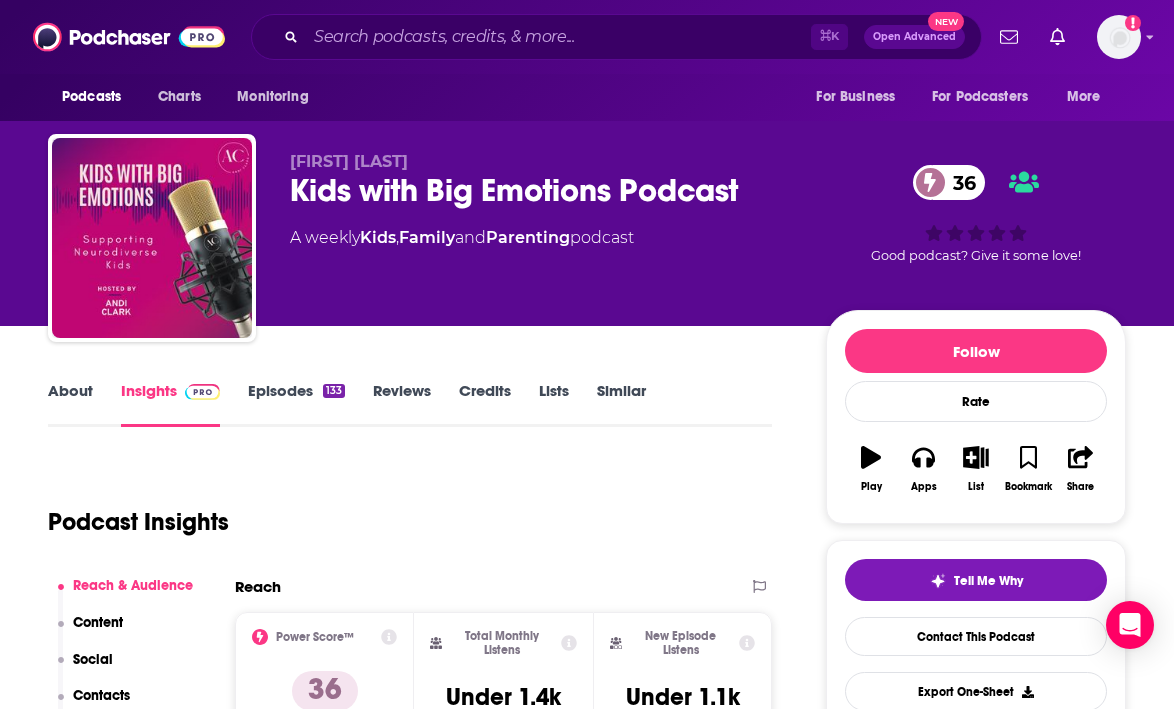 click on "Reviews" at bounding box center (402, 404) 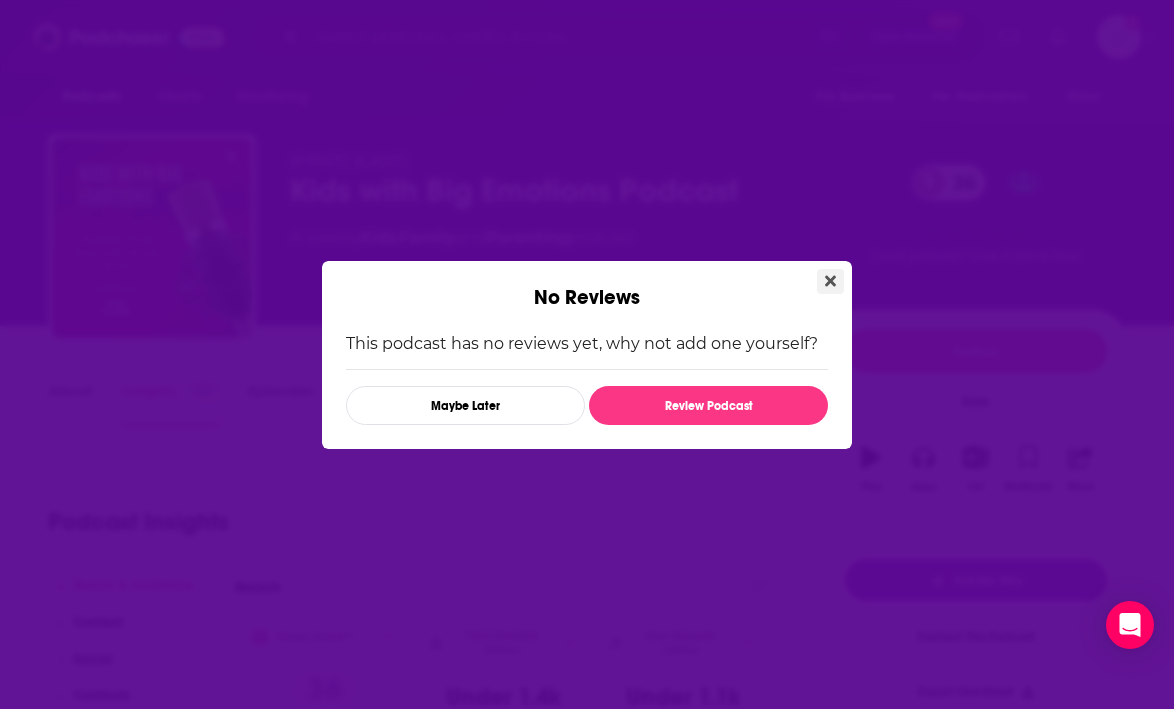 click 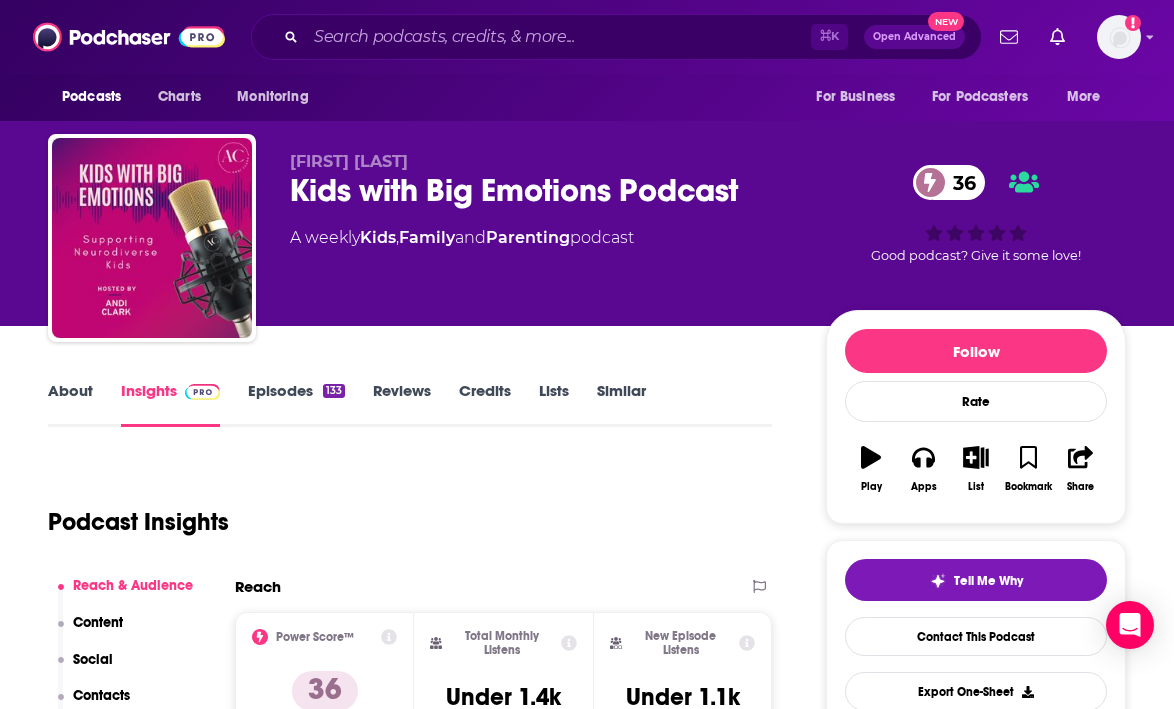 scroll, scrollTop: 449, scrollLeft: 0, axis: vertical 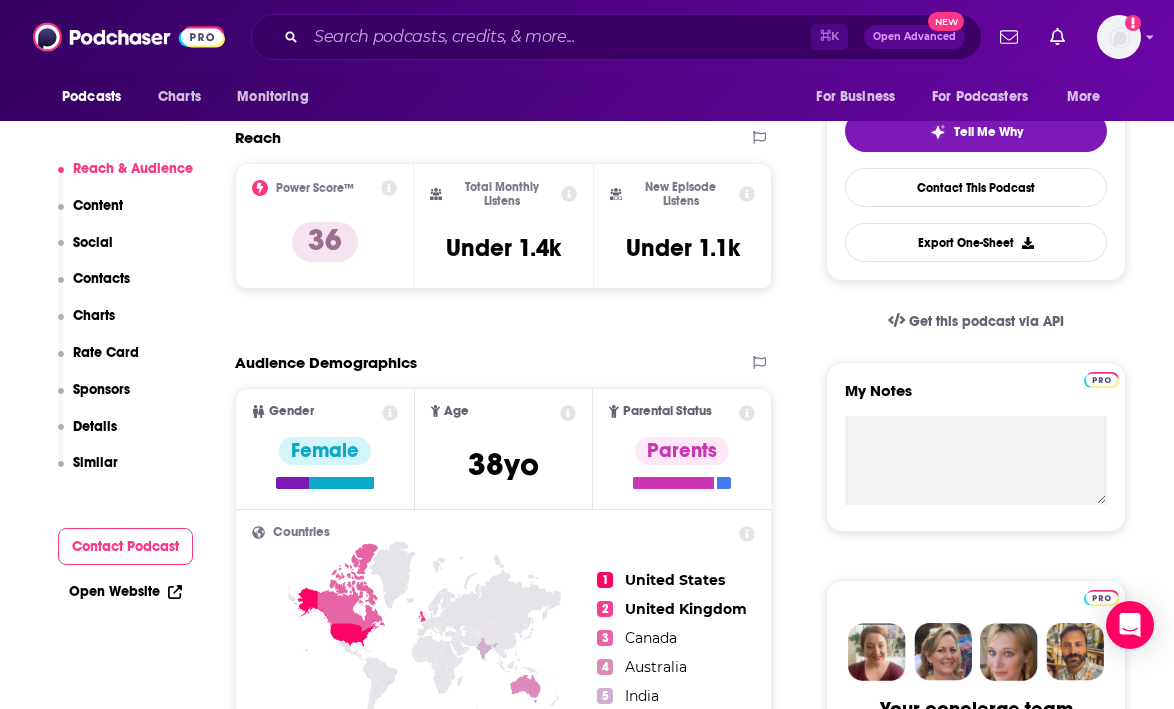 click 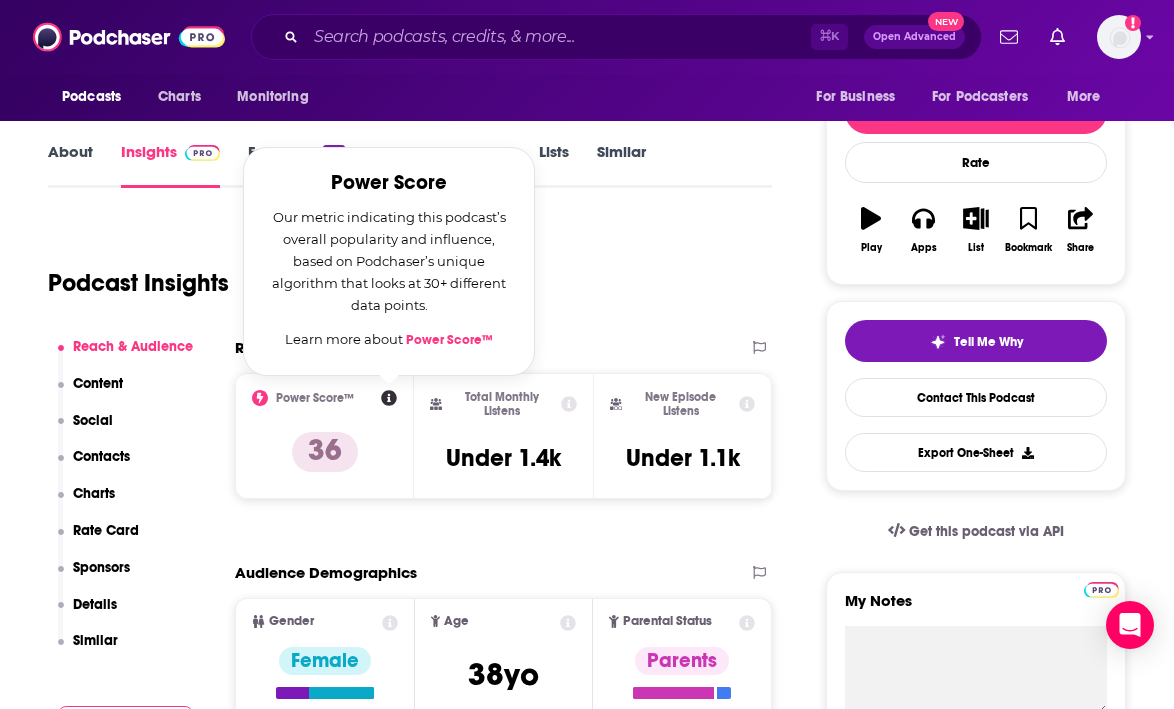 scroll, scrollTop: 241, scrollLeft: 0, axis: vertical 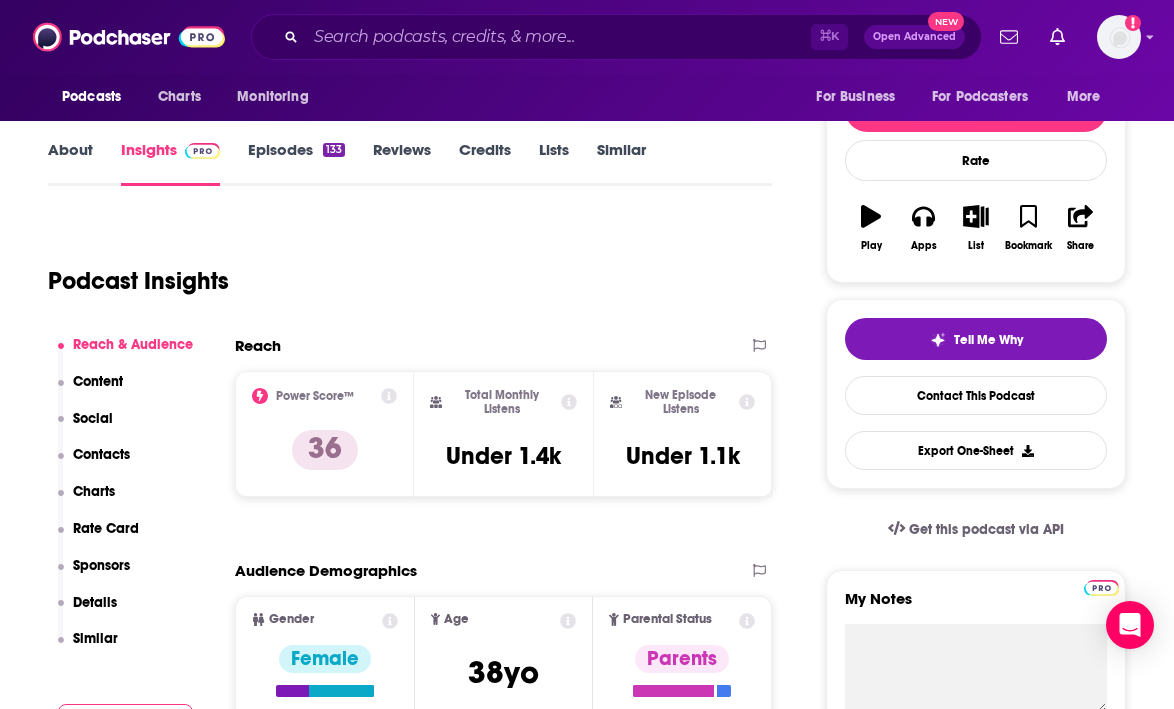 click on "Reach Power Score™ 36 Total Monthly Listens Under 1.4k New Episode Listens Under 1.1k" at bounding box center (503, 424) 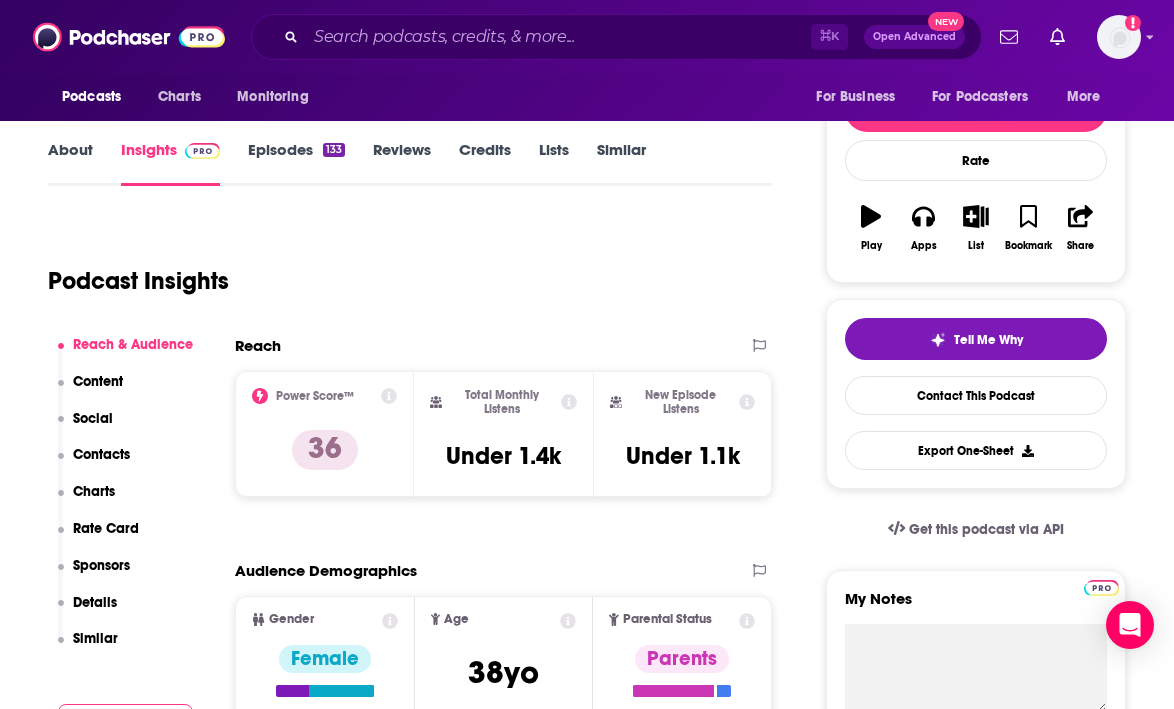 click 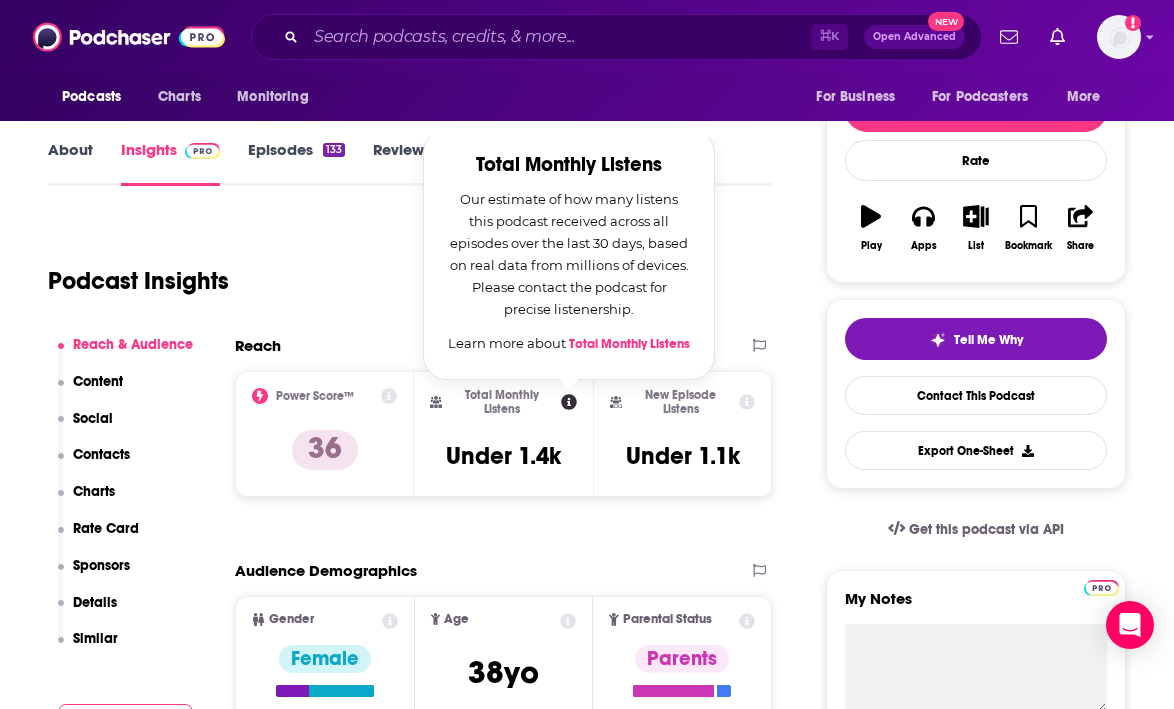 click on "Reach Power Score™ 36 Total Monthly Listens Total Monthly Listens Our estimate of how many listens this podcast received across all episodes over the last 30 days, based on real data from millions of devices. Please contact the podcast for precise listenership. Learn more about Total Monthly Listens Under 1.4k New Episode Listens Under 1.1k Export One-Sheet Audience Demographics Gender Female Age 38 yo Parental Status Parents Countries 1 [COUNTRY] 2 [COUNTRY] 3 [COUNTRY] 4 [COUNTRY] 5 [COUNTRY] Education Level Mostly Higher Education Content Political Skew Neutral/Mixed Socials This podcast does not have social handles yet. Contacts RSS Podcast Email [FIRST] [LAST] [EMAIL] That's all there is! Charts All Charts All Categories All Countries This podcast isn't ranking on any Apple or Spotify charts today. Estimated Rate Card Placement Cost Pre -roll Ads played before an episode . $ 1 - $ 100 Mid -roll Ads played during an episode . $ 1 - $ 100 Post -roll Ads played after an episode . $ 1 -" at bounding box center (503, 5200) 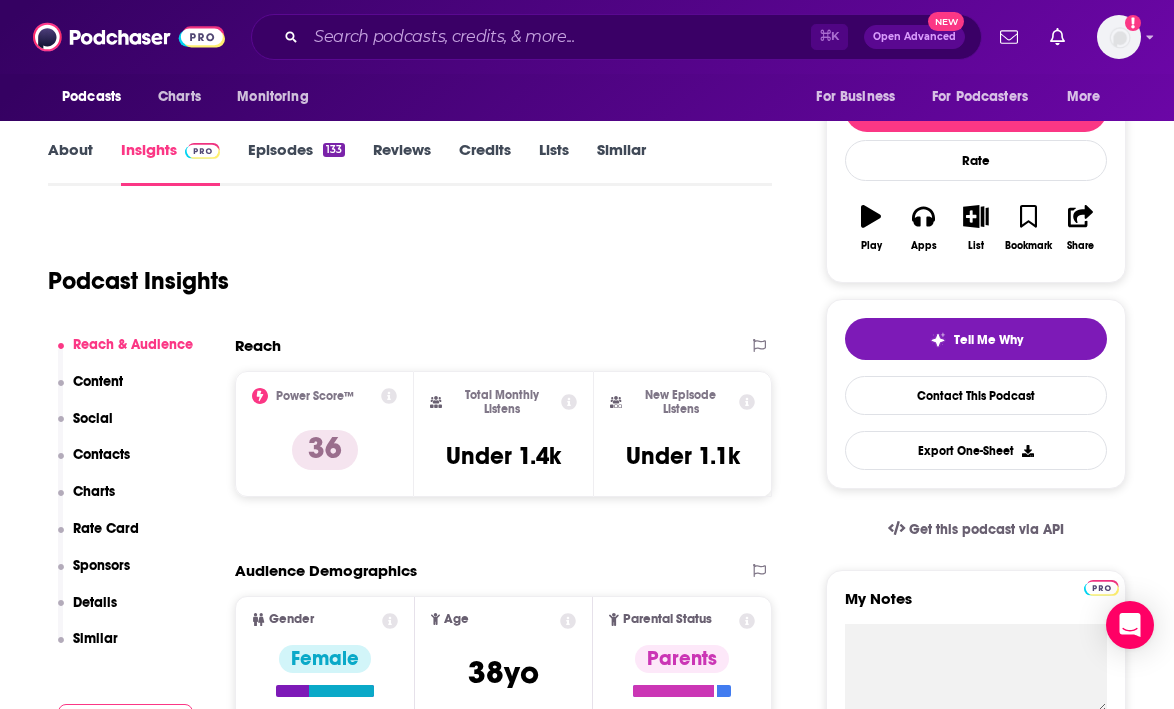click 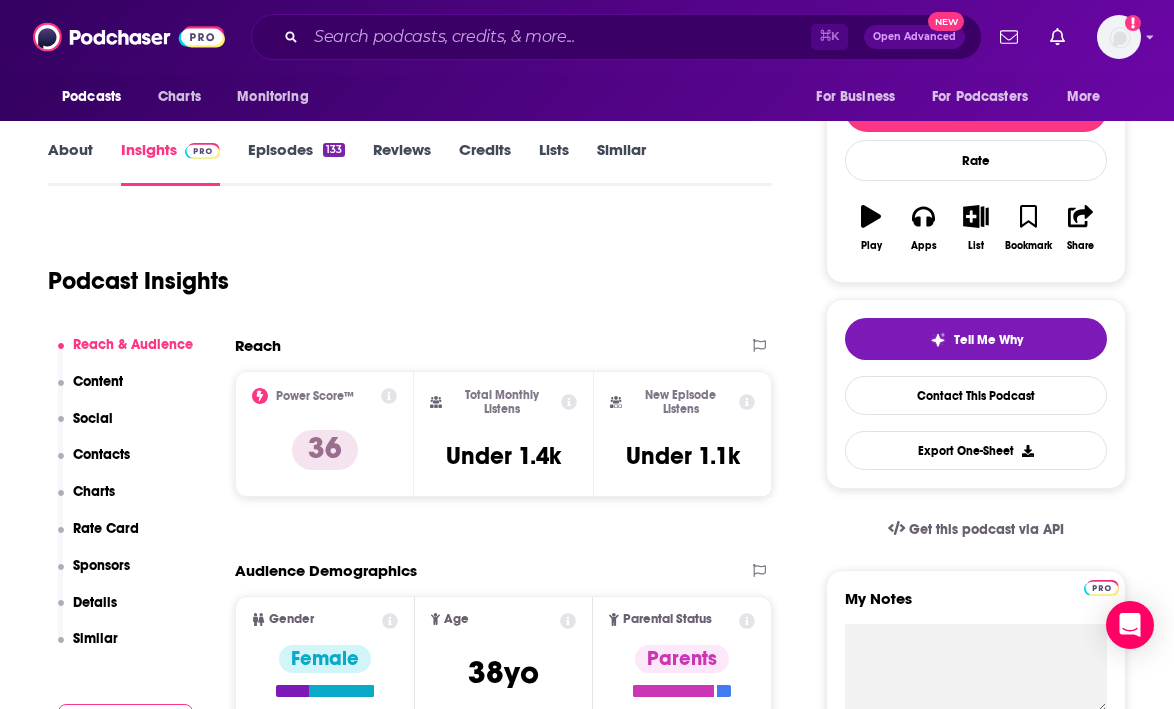 click on "Audience Demographics" at bounding box center (503, 578) 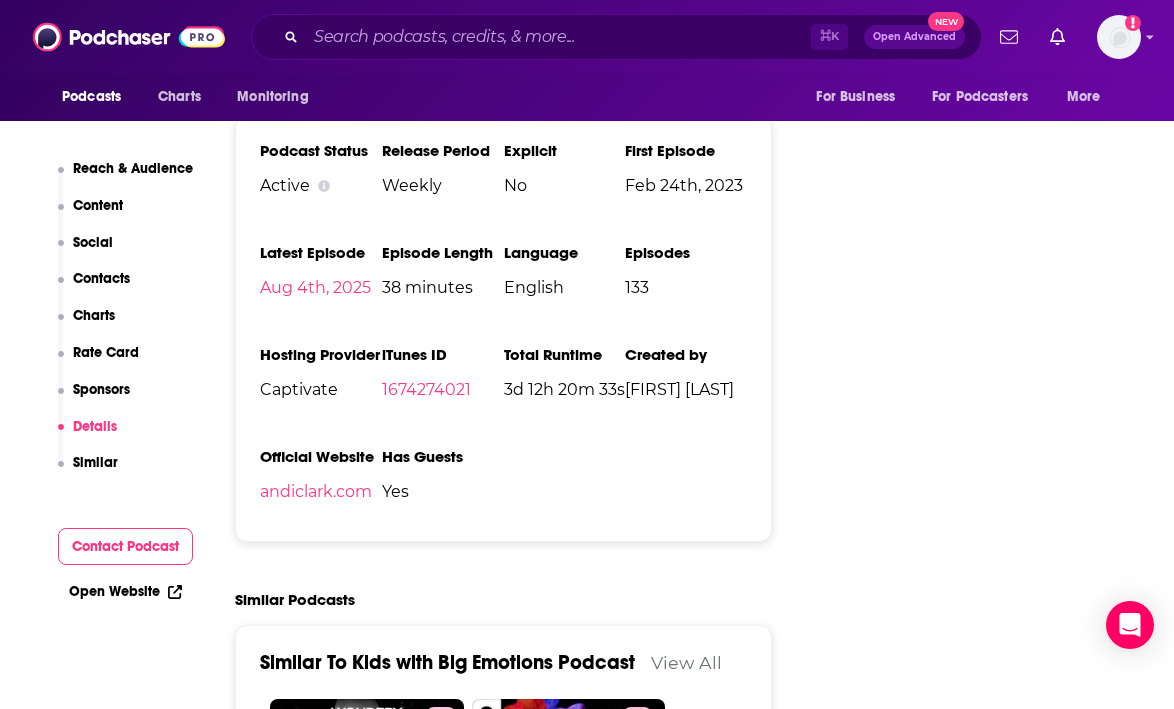 scroll, scrollTop: 2520, scrollLeft: 0, axis: vertical 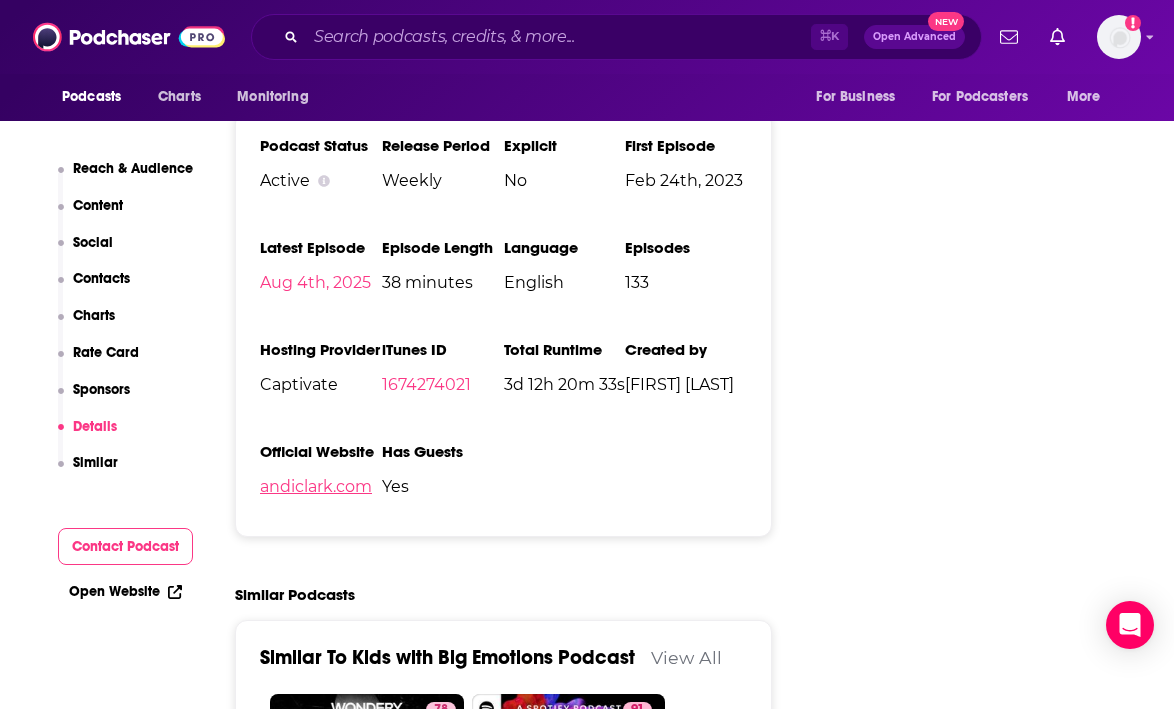click on "andiclark.com" at bounding box center (316, 486) 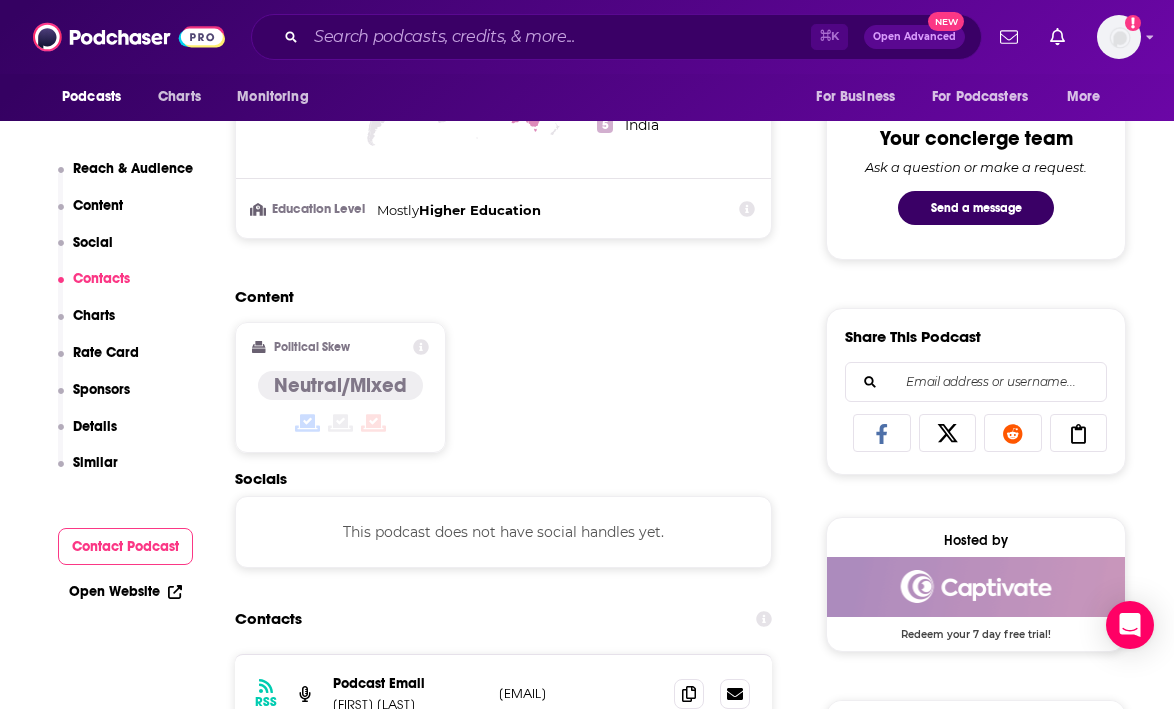 scroll, scrollTop: 0, scrollLeft: 0, axis: both 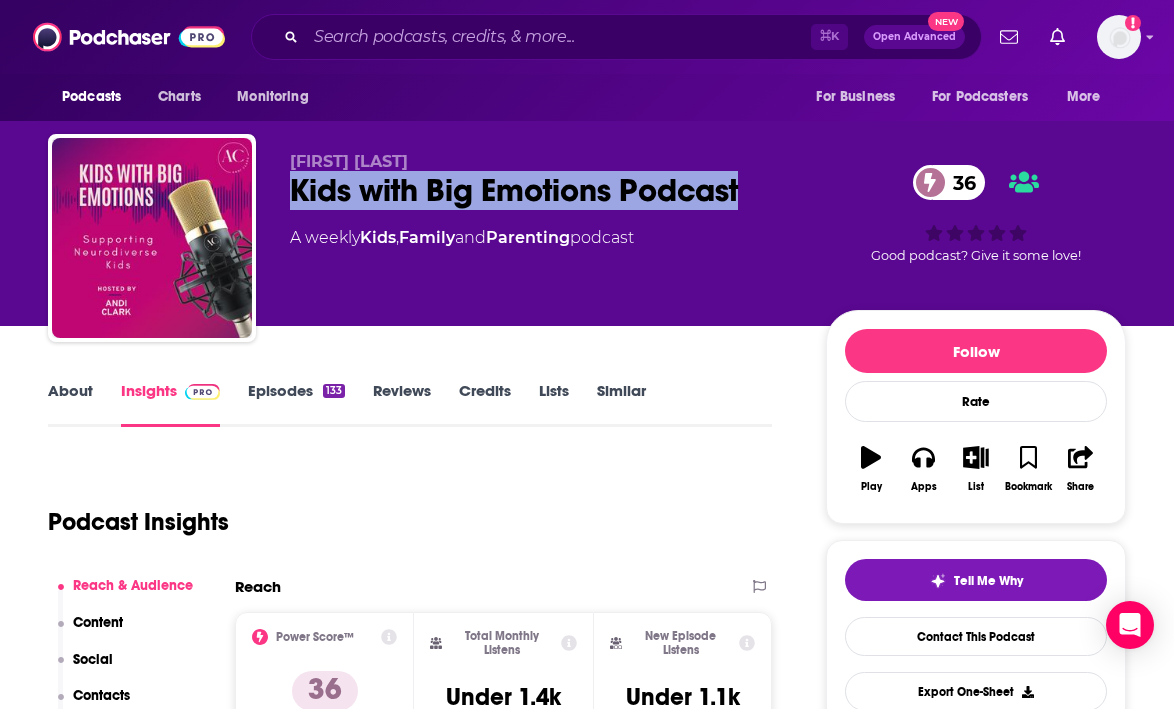 drag, startPoint x: 756, startPoint y: 192, endPoint x: 294, endPoint y: 187, distance: 462.02707 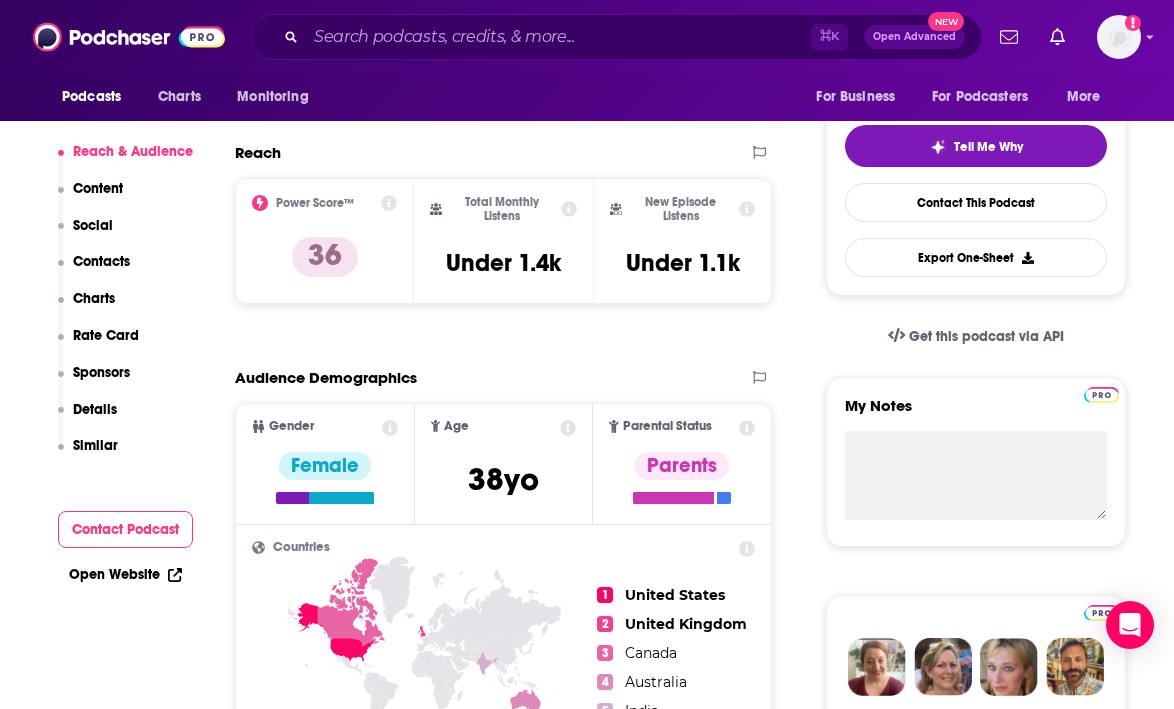 scroll, scrollTop: 441, scrollLeft: 0, axis: vertical 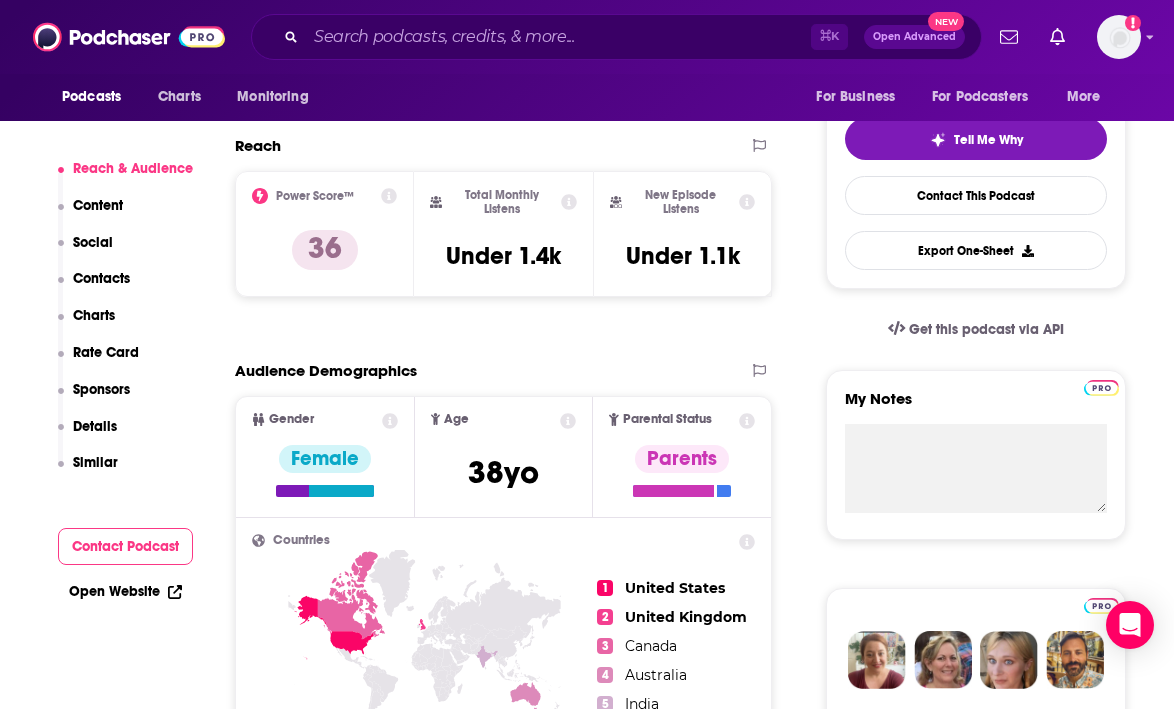 click 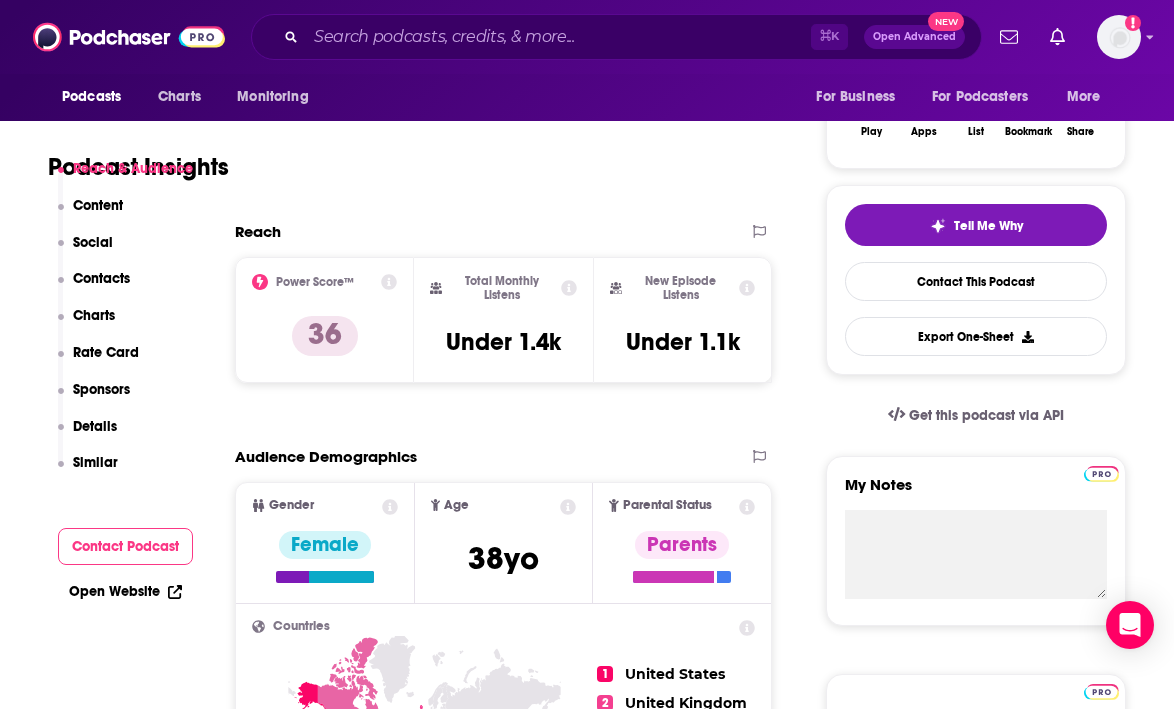 scroll, scrollTop: 412, scrollLeft: 0, axis: vertical 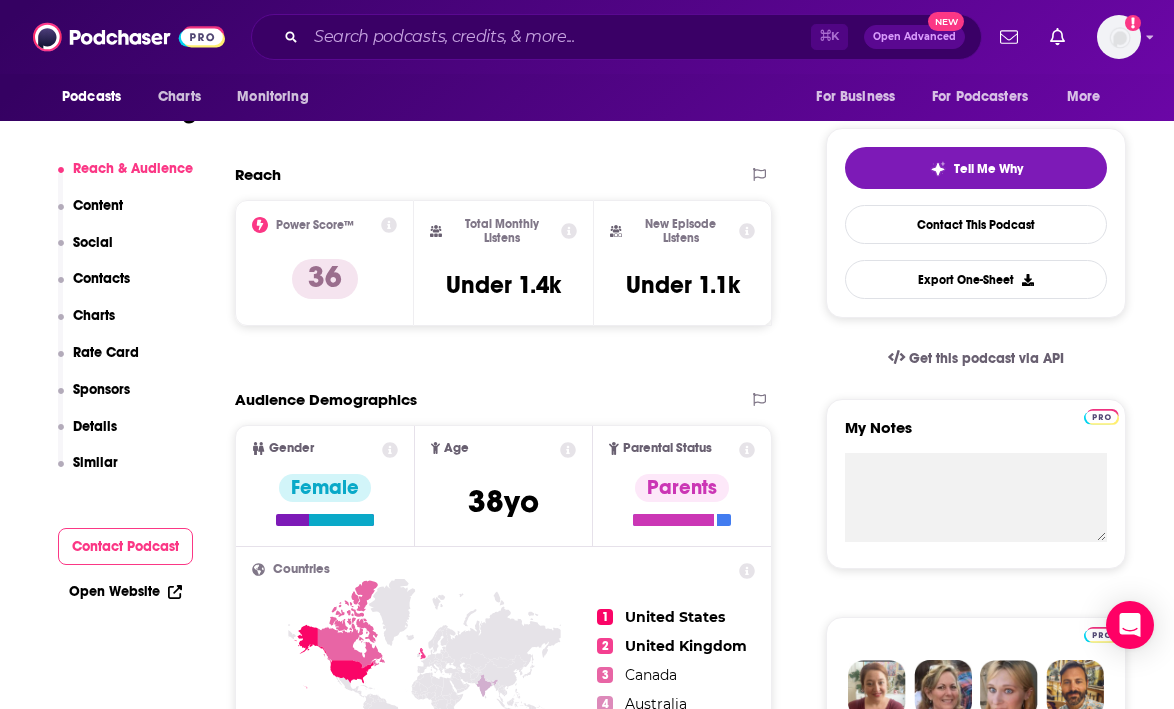 click 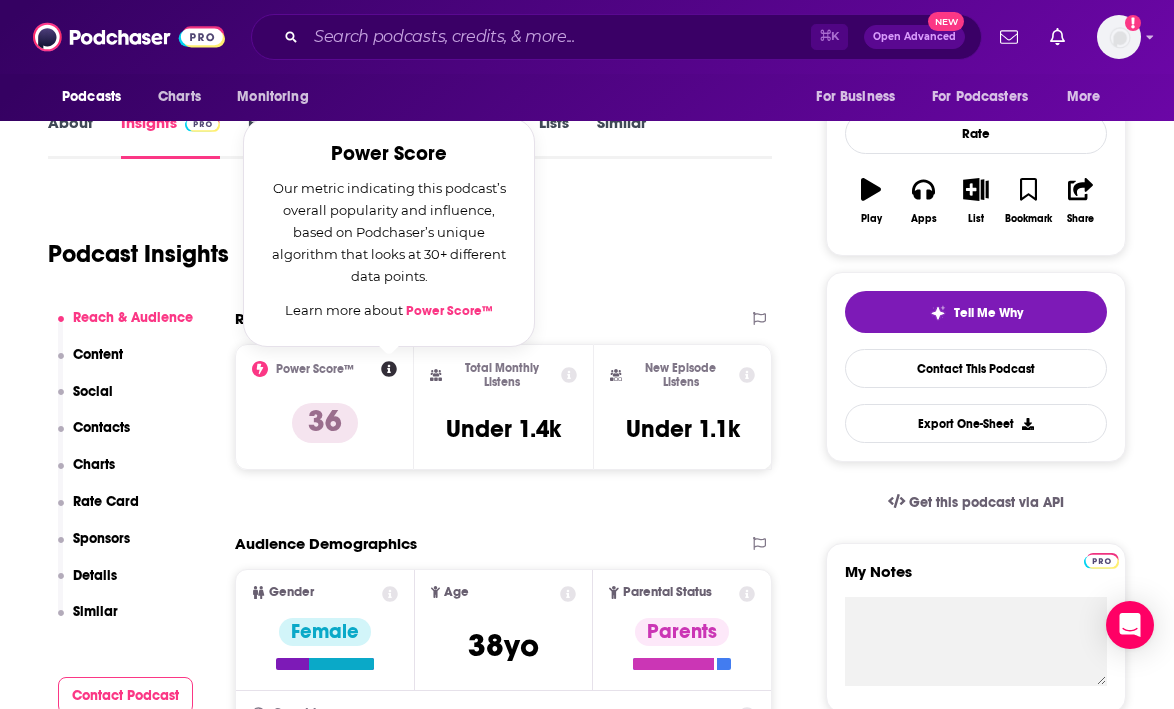 scroll, scrollTop: 311, scrollLeft: 0, axis: vertical 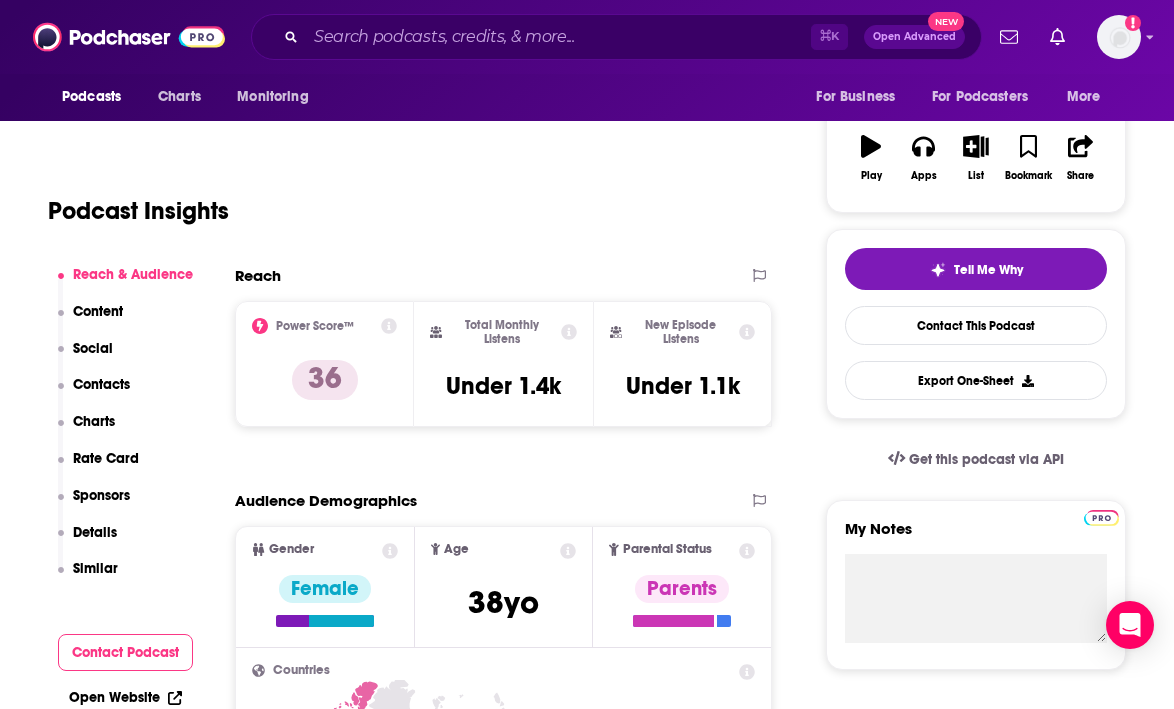 click on "Reach Power Score™ 36 Total Monthly Listens Under 1.4k New Episode Listens Under 1.1k" at bounding box center (503, 354) 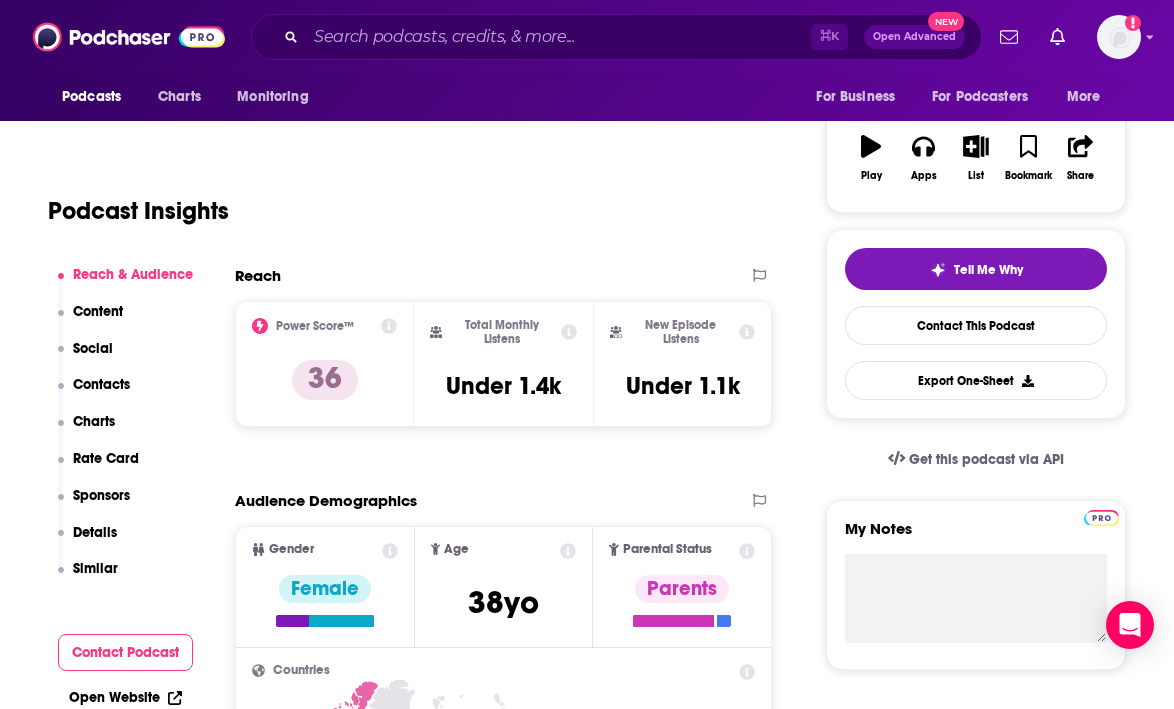 click 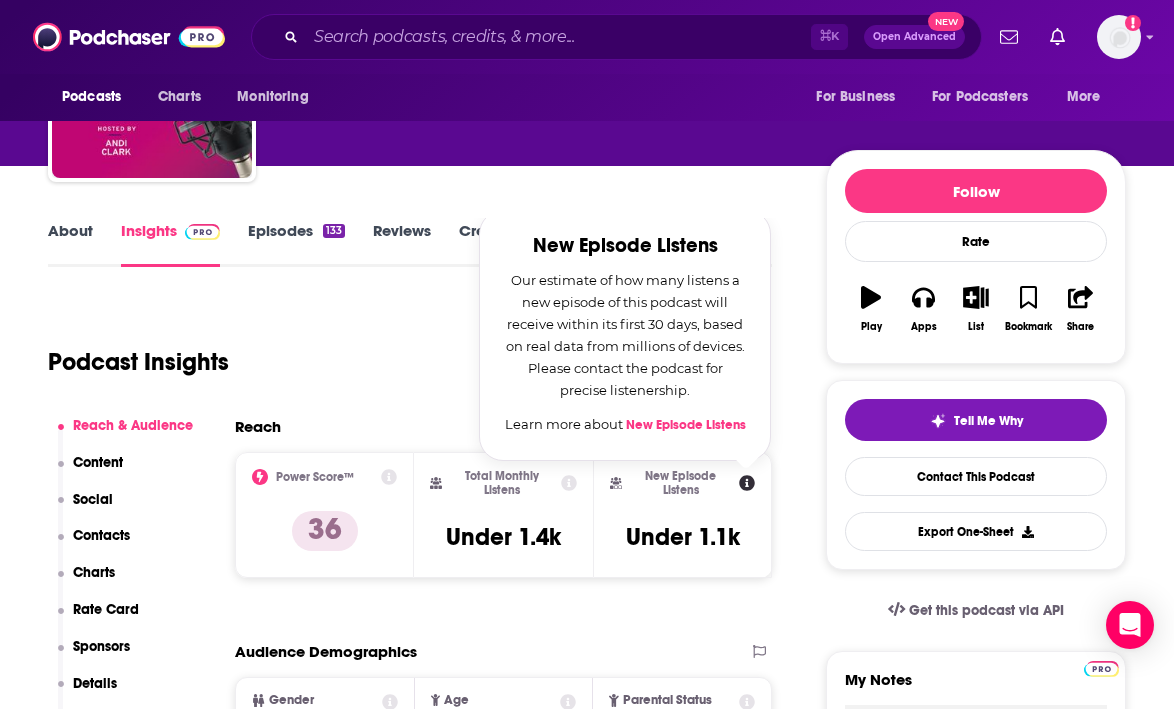 scroll, scrollTop: 166, scrollLeft: 0, axis: vertical 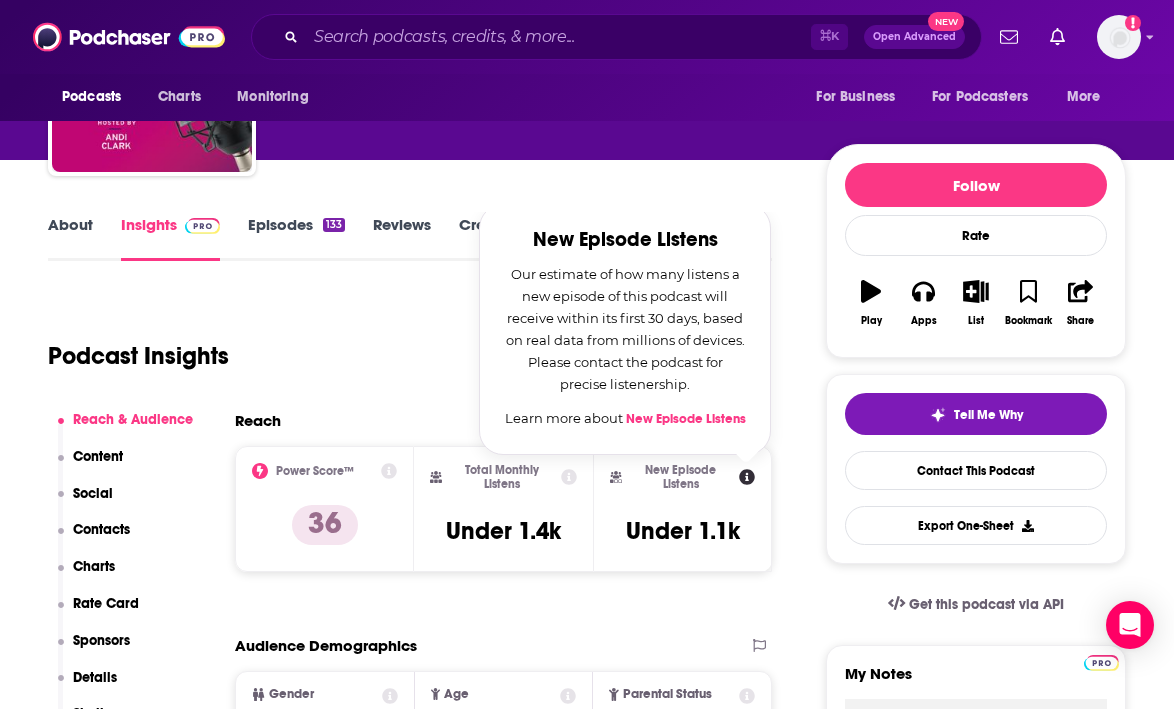 click on "About Insights Episodes 133 Reviews Credits Lists Similar Podcast Insights Reach & Audience Content Social Contacts Charts Rate Card Sponsors Details Similar Contact Podcast Open Website Reach Power Score™ 36 Total Monthly Listens Under 1.4k New Episode Listens New Episode Listens Our estimate of how many listens a new episode of this podcast will receive within its first 30 days, based on real data from millions of devices. Please contact the podcast for precise listenership. Learn more about New Episode Listens Under 1.1k Export One-Sheet Audience Demographics Gender Female Age 38 yo Parental Status Parents Countries 1 [COUNTRY] 2 [COUNTRY] 3 [COUNTRY] 4 [COUNTRY] 5 [COUNTRY] Education Level Mostly Higher Education Content Political Skew Neutral/Mixed Socials This podcast does not have social handles yet. Contacts RSS Podcast Email [FIRST] [LAST] [EMAIL] That's all there is! Charts All Charts All Categories All Countries Estimated Rate Card Placement Cost Pre . $" at bounding box center [421, 5176] 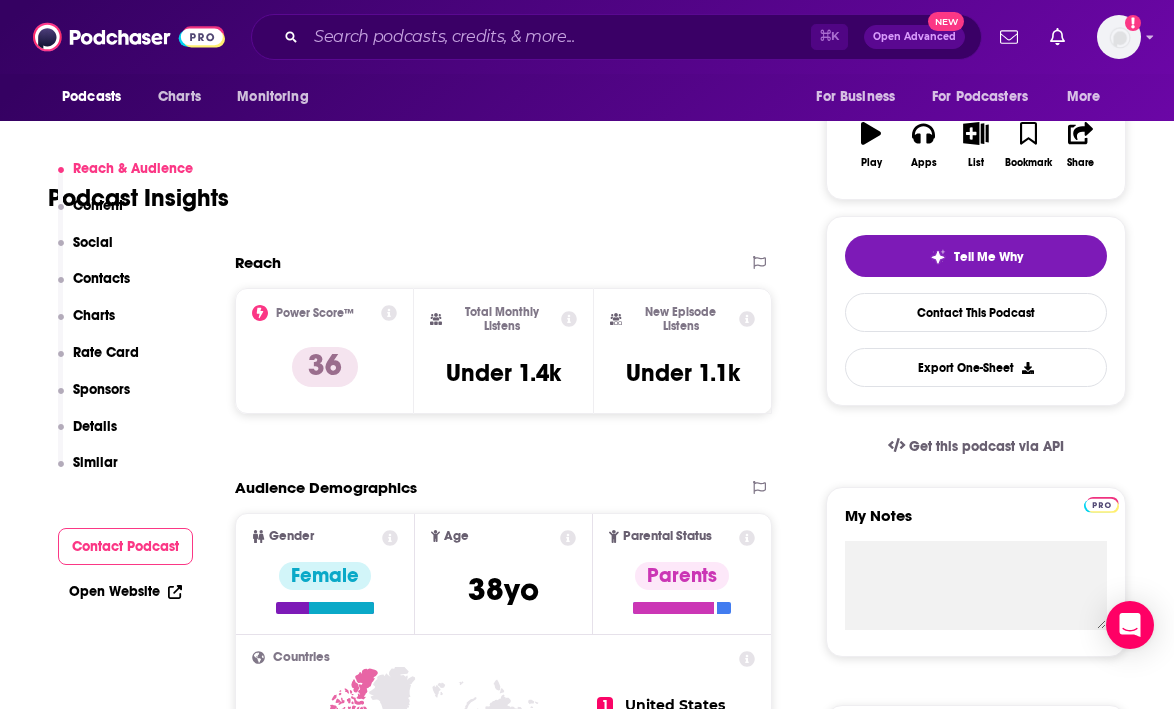 scroll, scrollTop: 418, scrollLeft: 0, axis: vertical 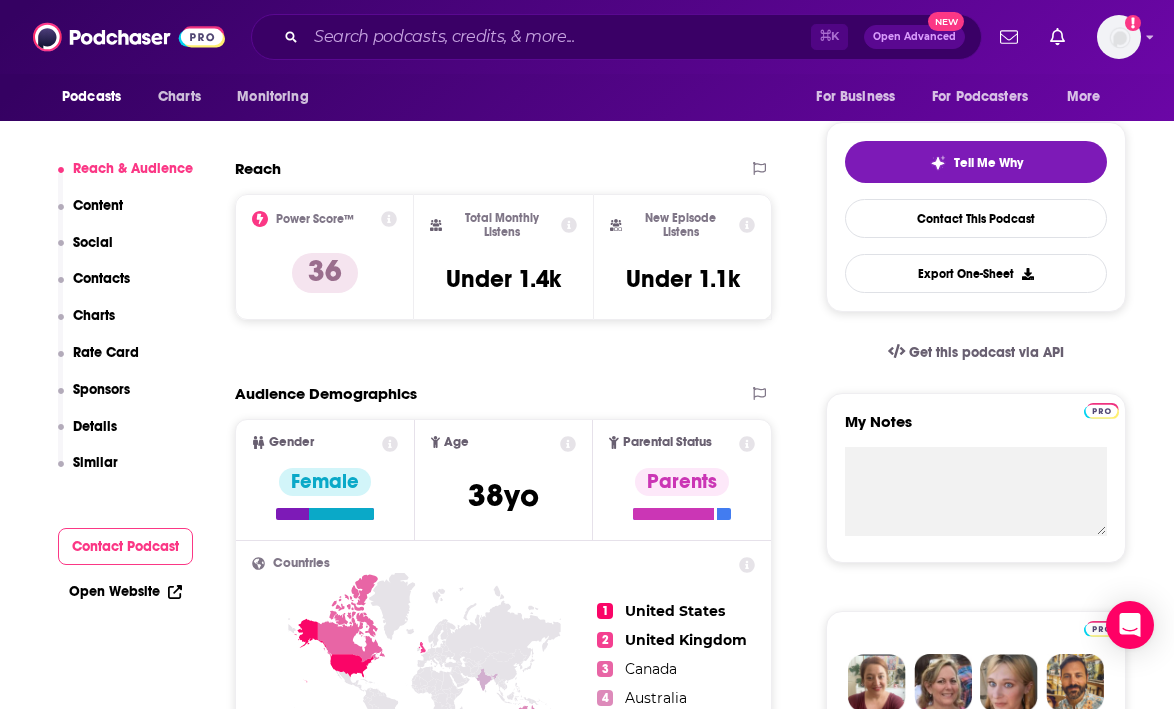 click 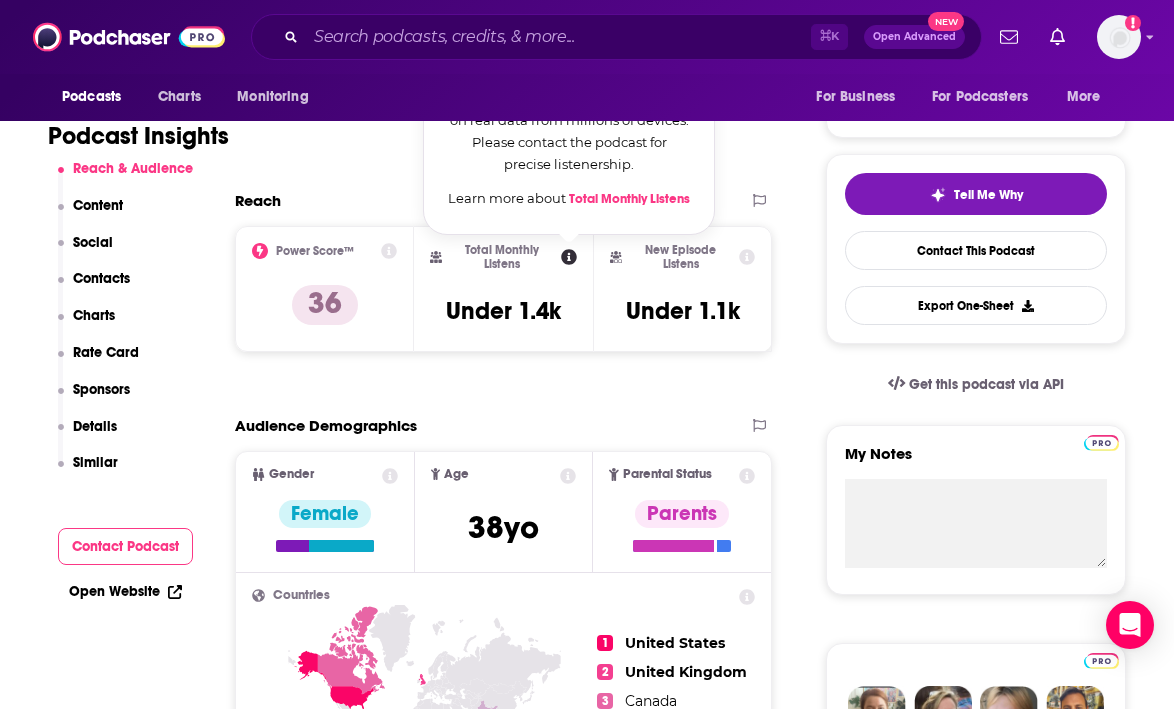 scroll, scrollTop: 387, scrollLeft: 0, axis: vertical 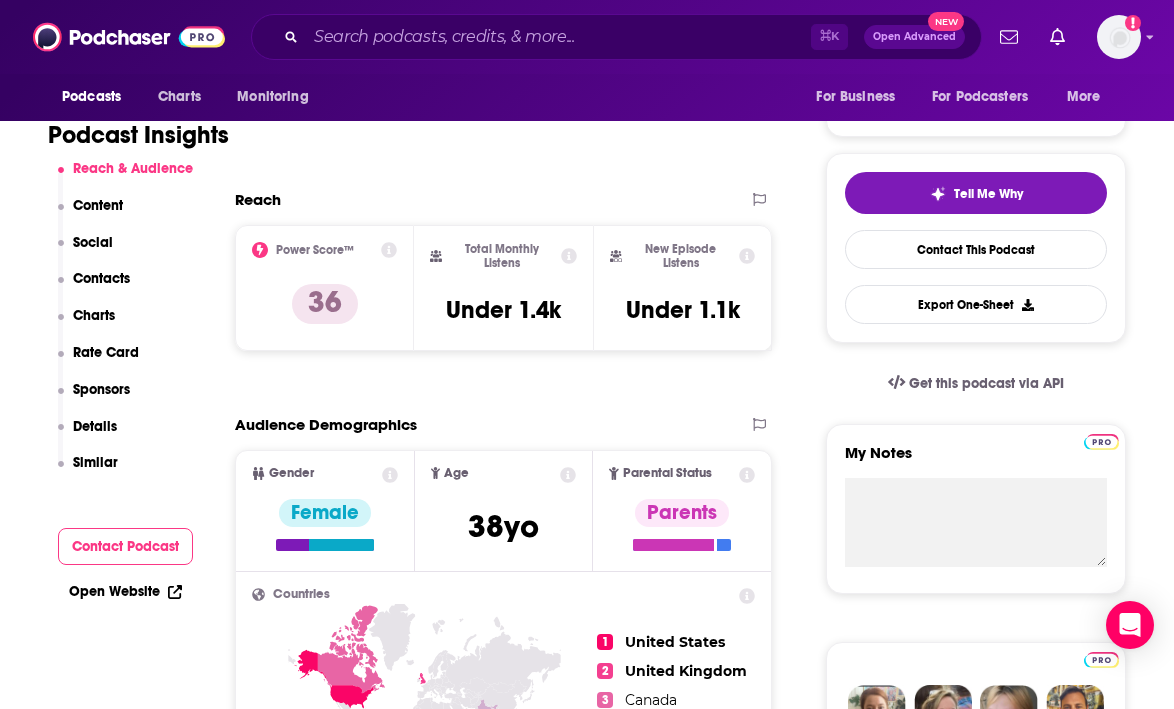click on "Total Monthly Listens Under 1.4k" at bounding box center [503, 288] 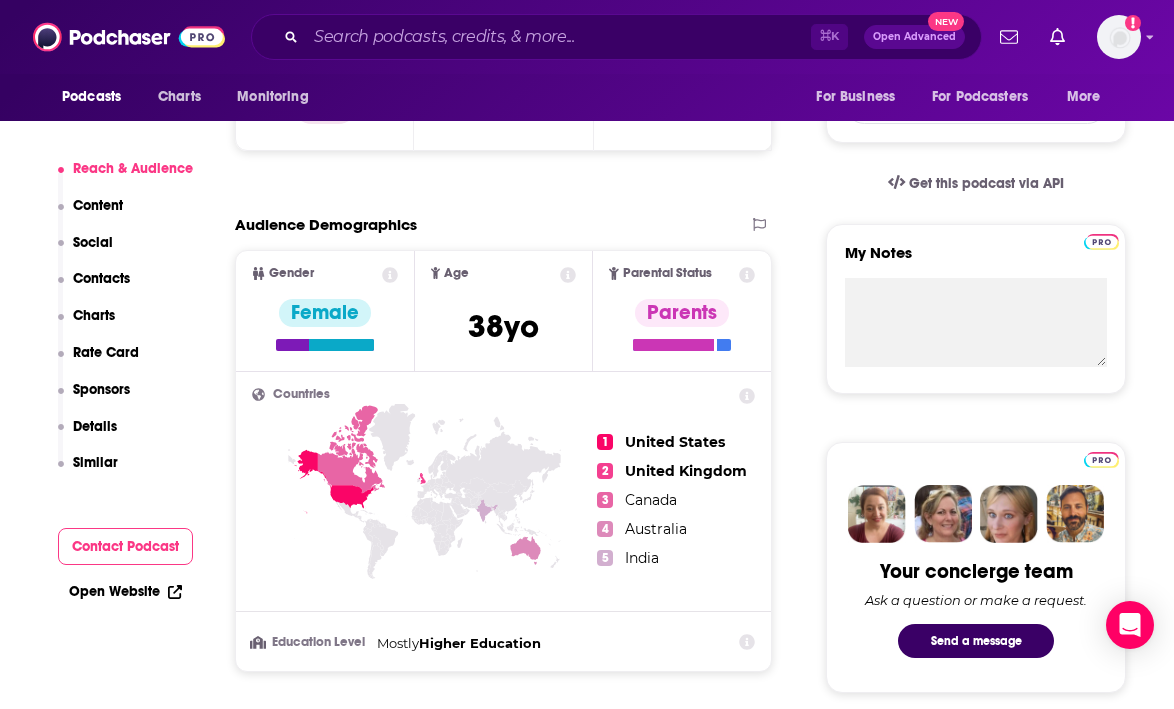 scroll, scrollTop: 486, scrollLeft: 0, axis: vertical 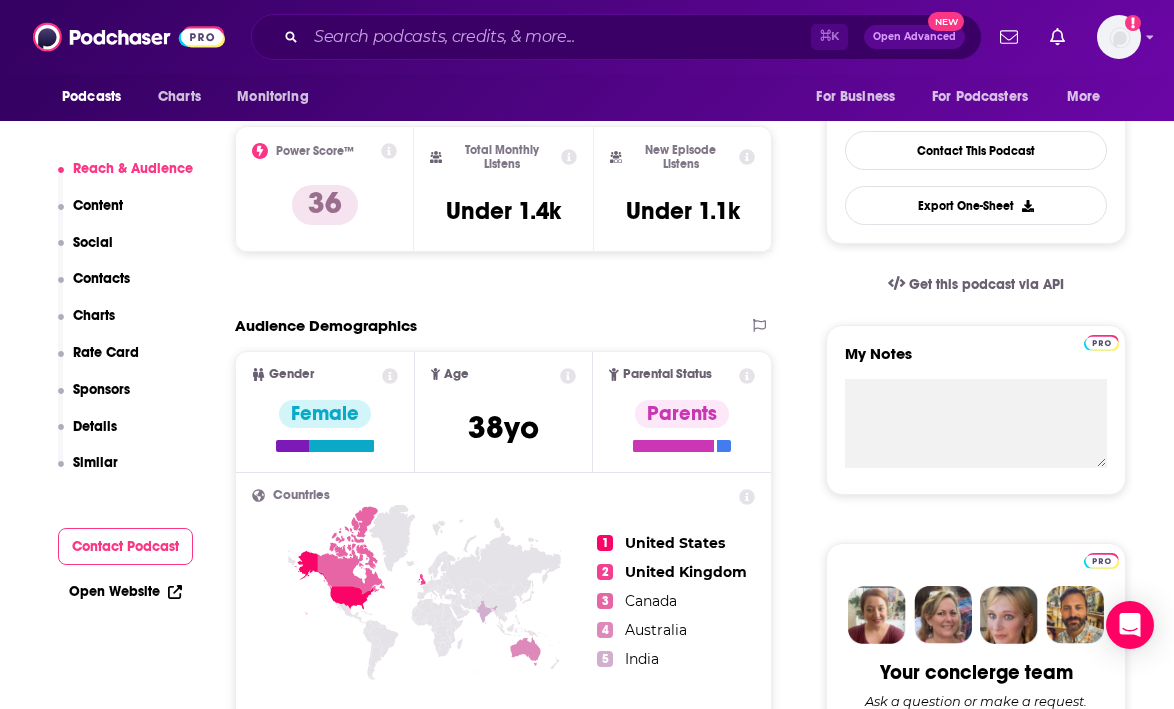 click 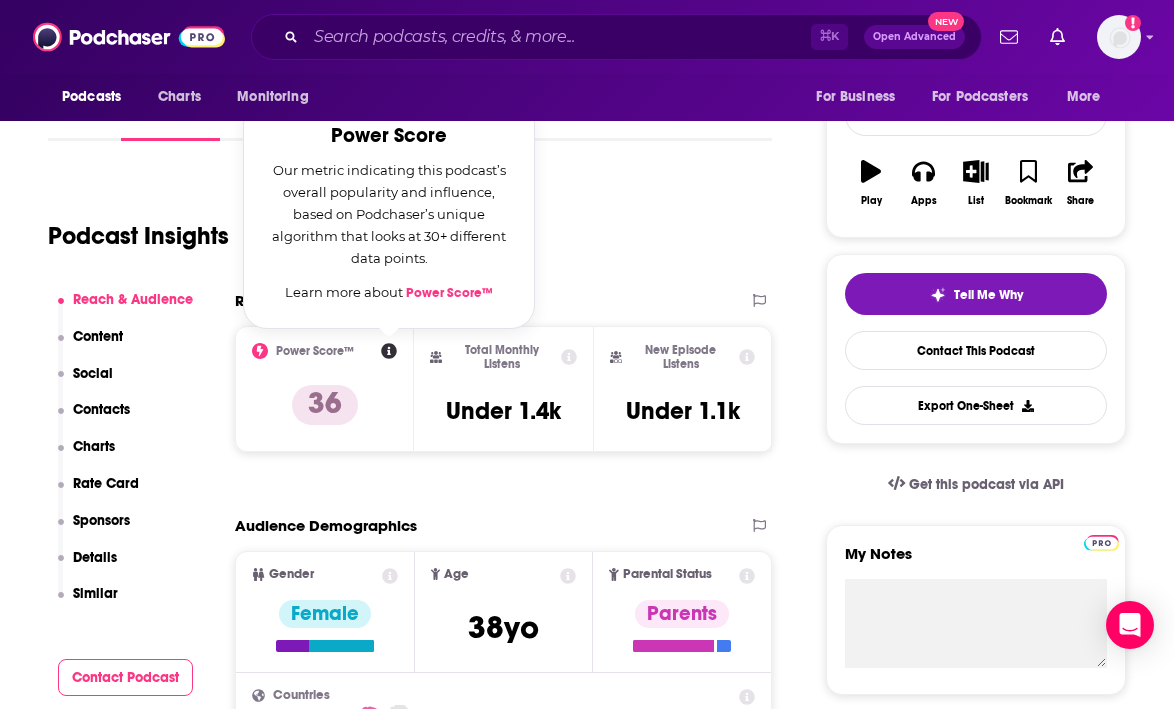 scroll, scrollTop: 275, scrollLeft: 0, axis: vertical 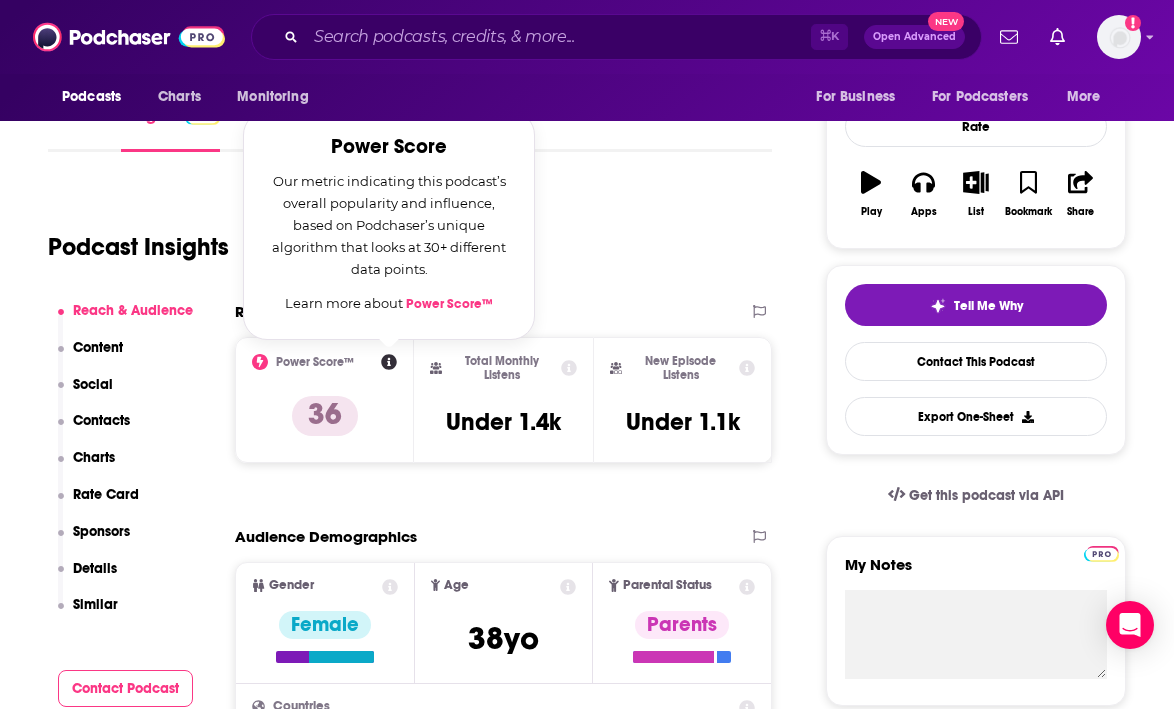 click on "Podcast Insights" at bounding box center (402, 235) 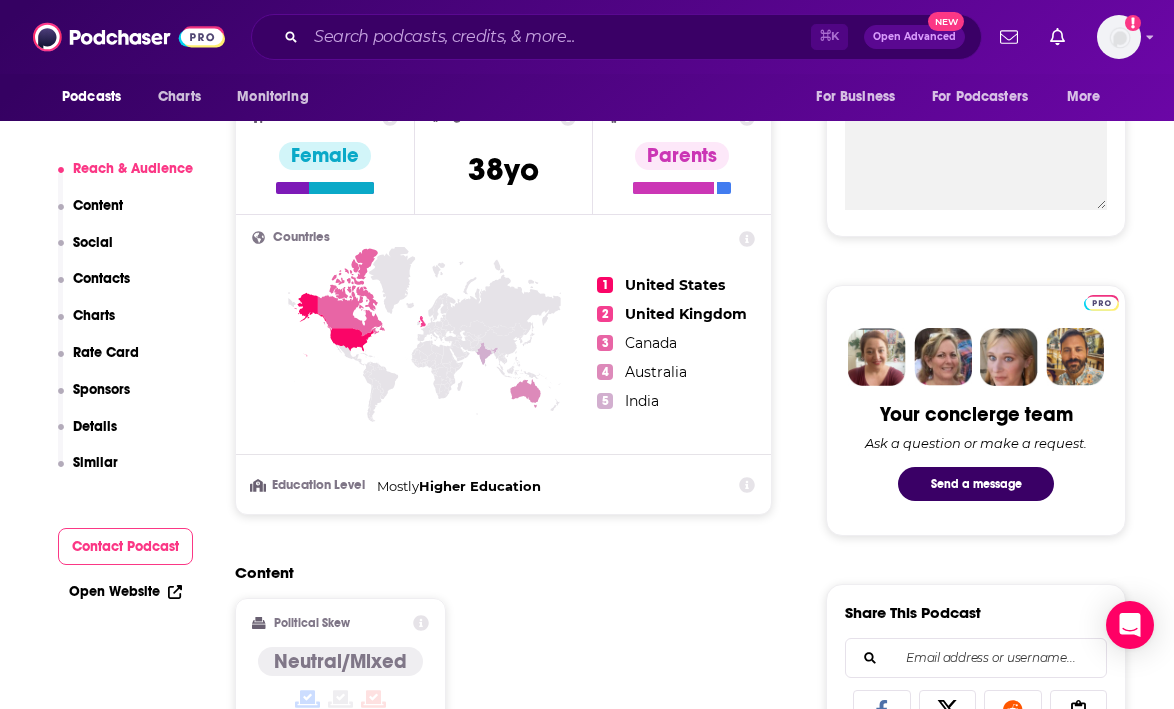 scroll, scrollTop: 746, scrollLeft: 0, axis: vertical 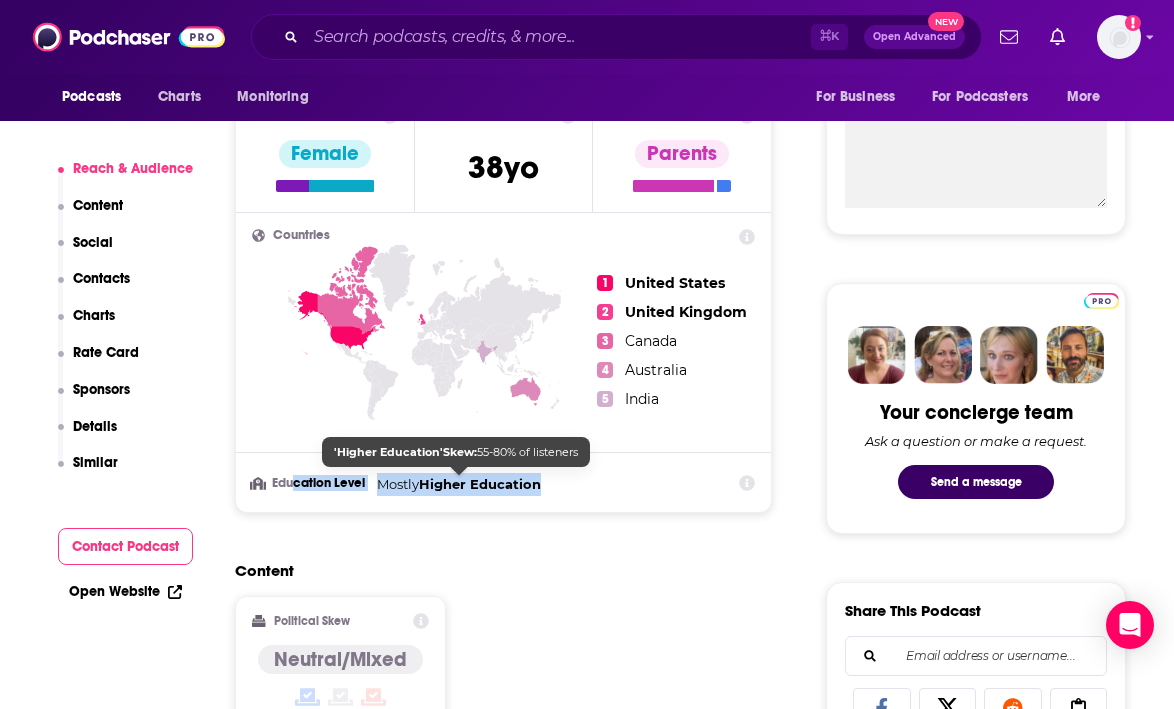 drag, startPoint x: 295, startPoint y: 489, endPoint x: 659, endPoint y: 503, distance: 364.26913 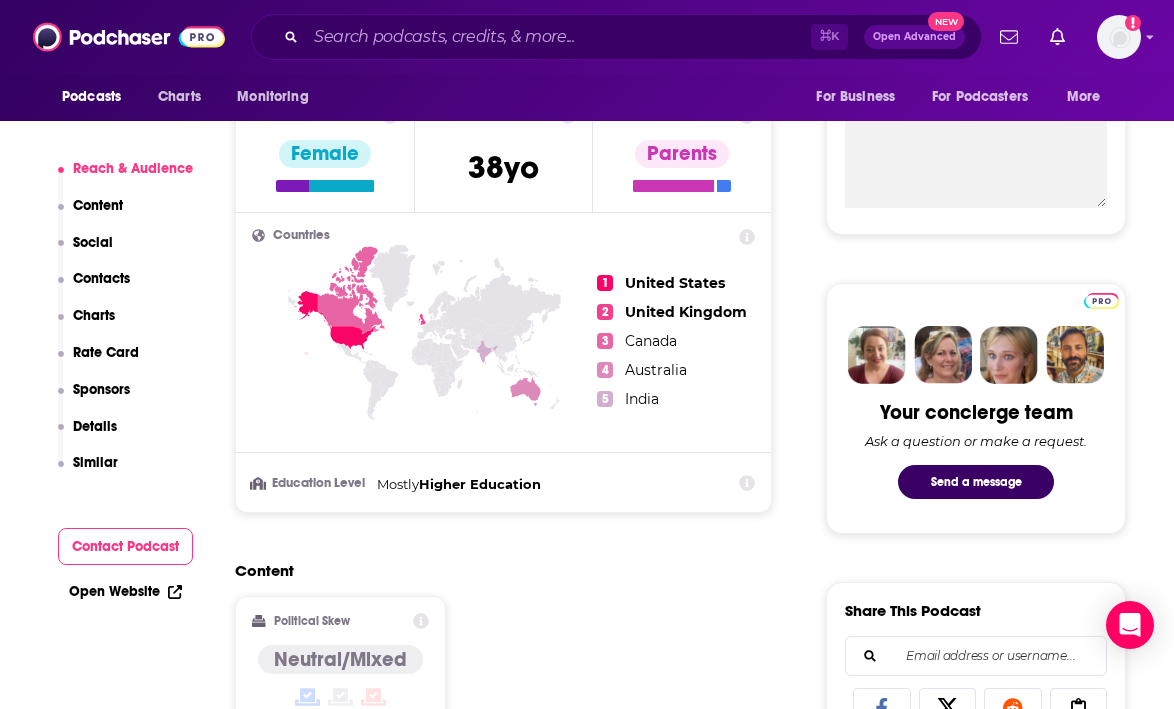 click on "Countries 1 [COUNTRY] 2 [COUNTRY] 3 [COUNTRY] 4 [COUNTRY] 5 [COUNTRY] Education Level Mostly Higher Education" at bounding box center (503, 362) 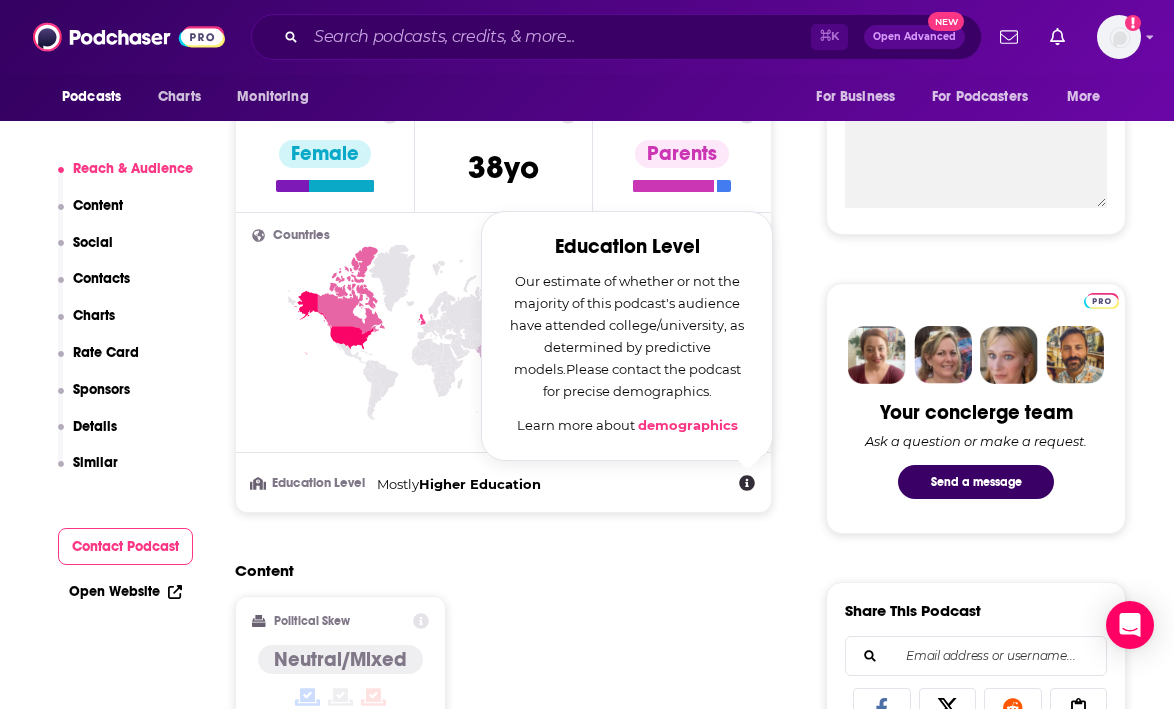 click on "Reach Power Score™ 36 Total Monthly Listens Total Monthly Listens Our estimate of how many listens this podcast received across all episodes over the last 30 days, based on real data from millions of devices. Please contact the podcast for precise listenership. Learn more about demographics Content Political Skew Neutral/Mixed Socials This podcast does not have social handles yet. Contacts RSS Podcast Email [FIRST] [LAST] [EMAIL] That's all there is! Charts All Charts All Categories All Countries This podcast isn't ranking on any Apple or Spotify charts today. Estimated Rate Card Placement Cost Pre -roll Ads played before an episode . $ 1 - $ 100 Mid -roll Ads played during an episode . $ 1 - $ 100 Post -roll Ads played after an episode . $ 1 - $ 100 Recent Sponsors of Kids with Big Emotions Podcast Beta Add to We do not have sponsor history for this podcast yet or there are no sponsors. Podcast Details Podcast Status Active Release Period Weekly Explicit No Language" at bounding box center [503, 4695] 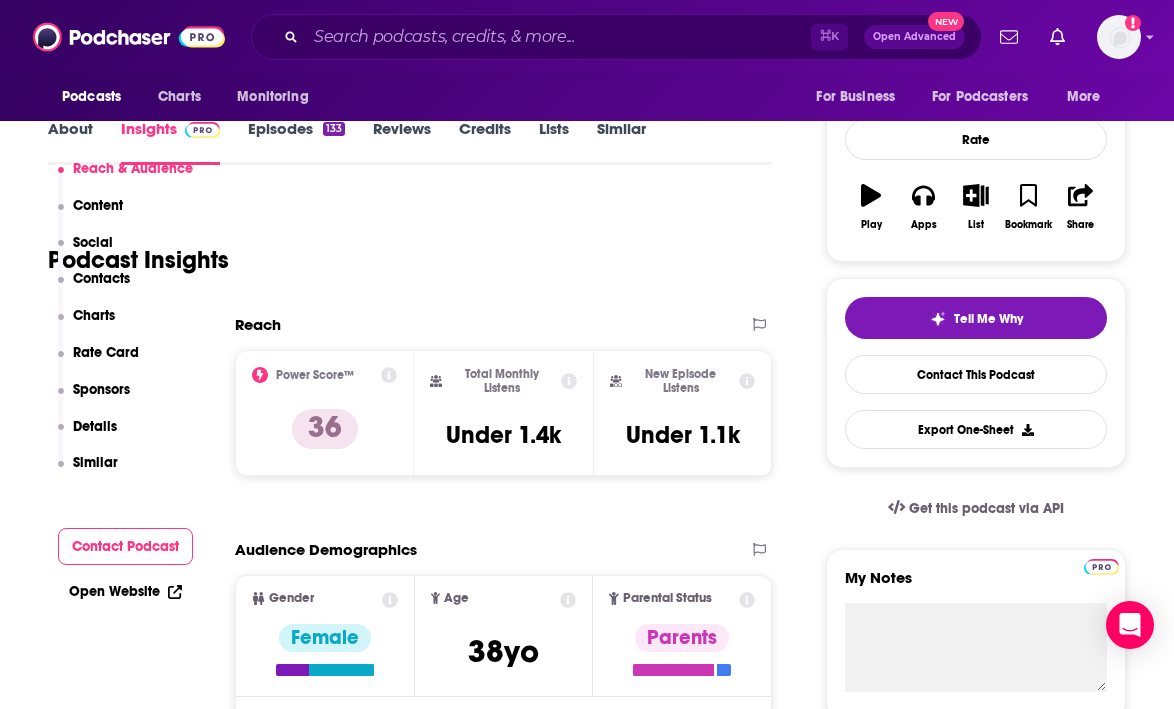 scroll, scrollTop: 0, scrollLeft: 0, axis: both 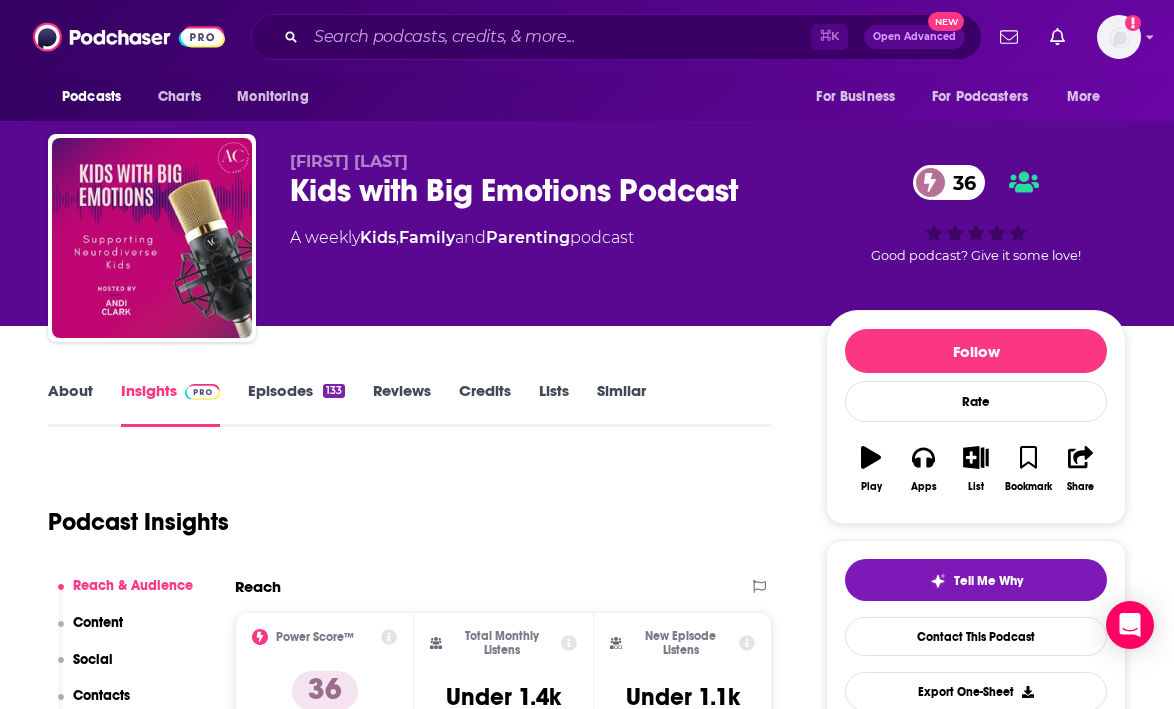 click on "About" at bounding box center [70, 404] 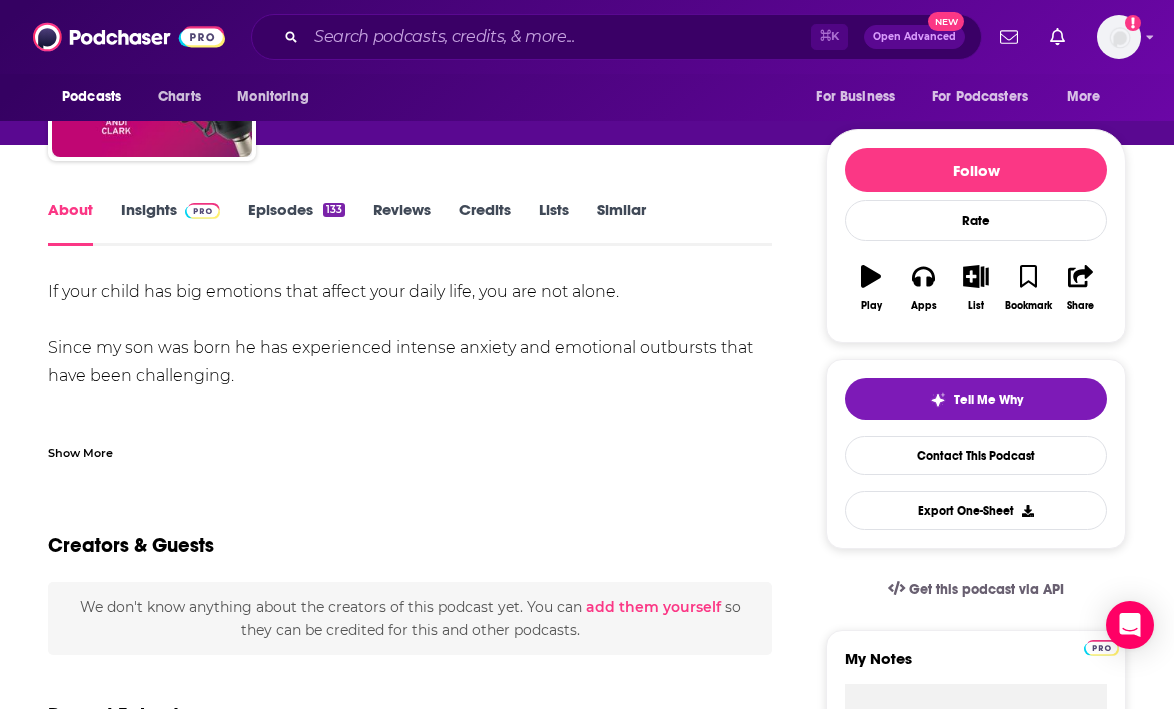 scroll, scrollTop: 184, scrollLeft: 0, axis: vertical 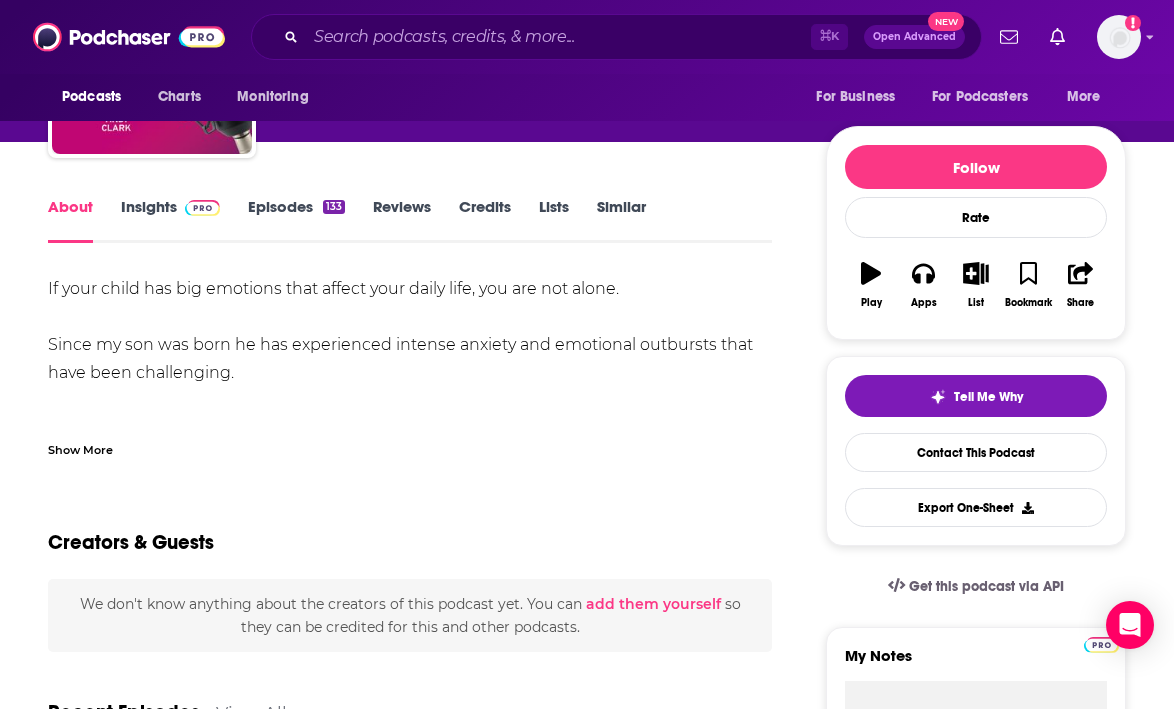 click on "Show More" at bounding box center (80, 448) 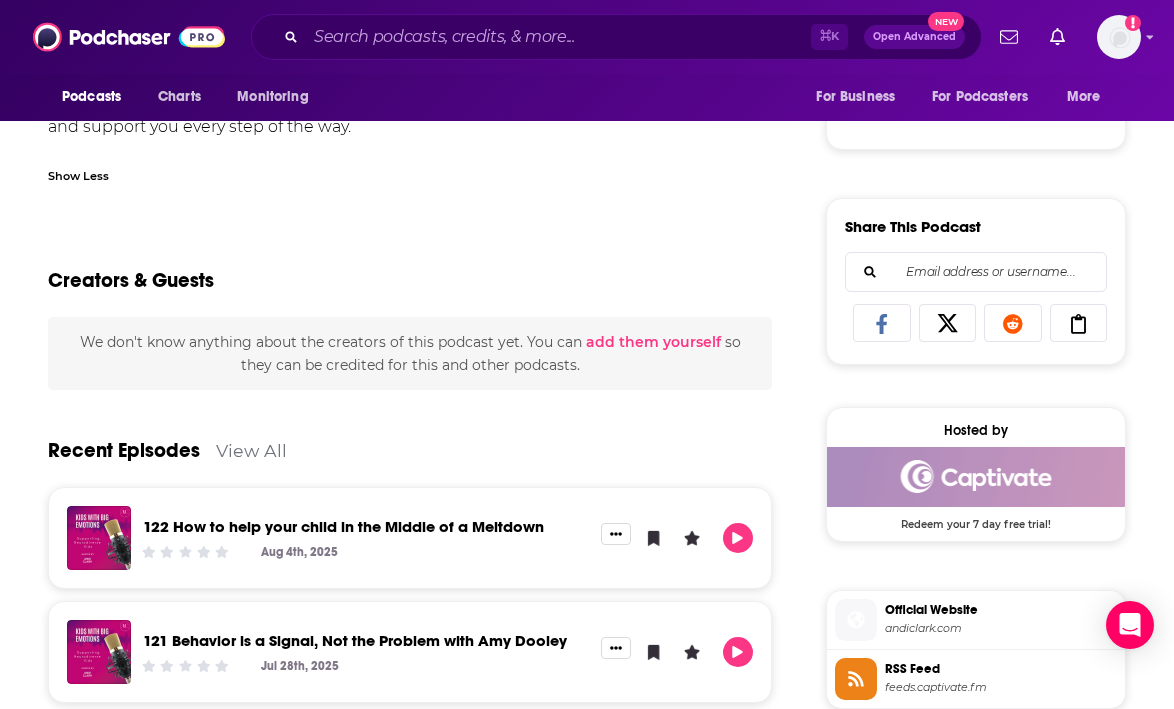 scroll, scrollTop: 1180, scrollLeft: 0, axis: vertical 